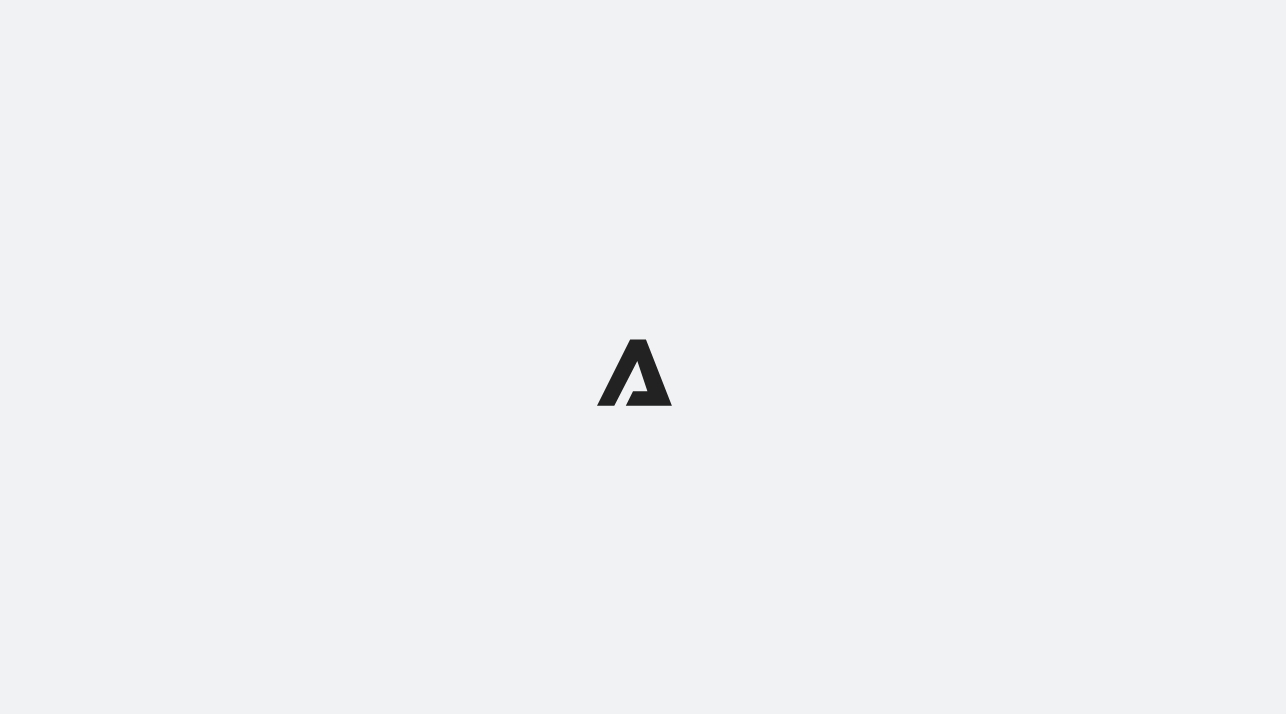 scroll, scrollTop: 0, scrollLeft: 0, axis: both 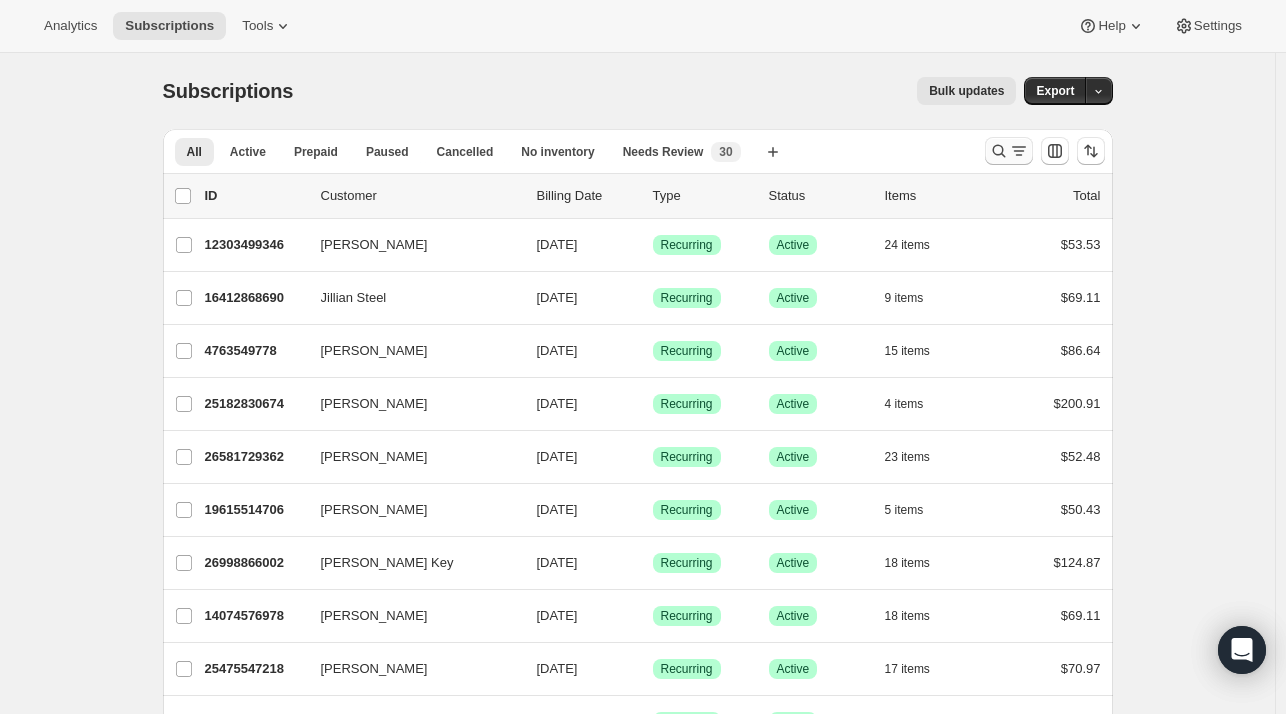 click 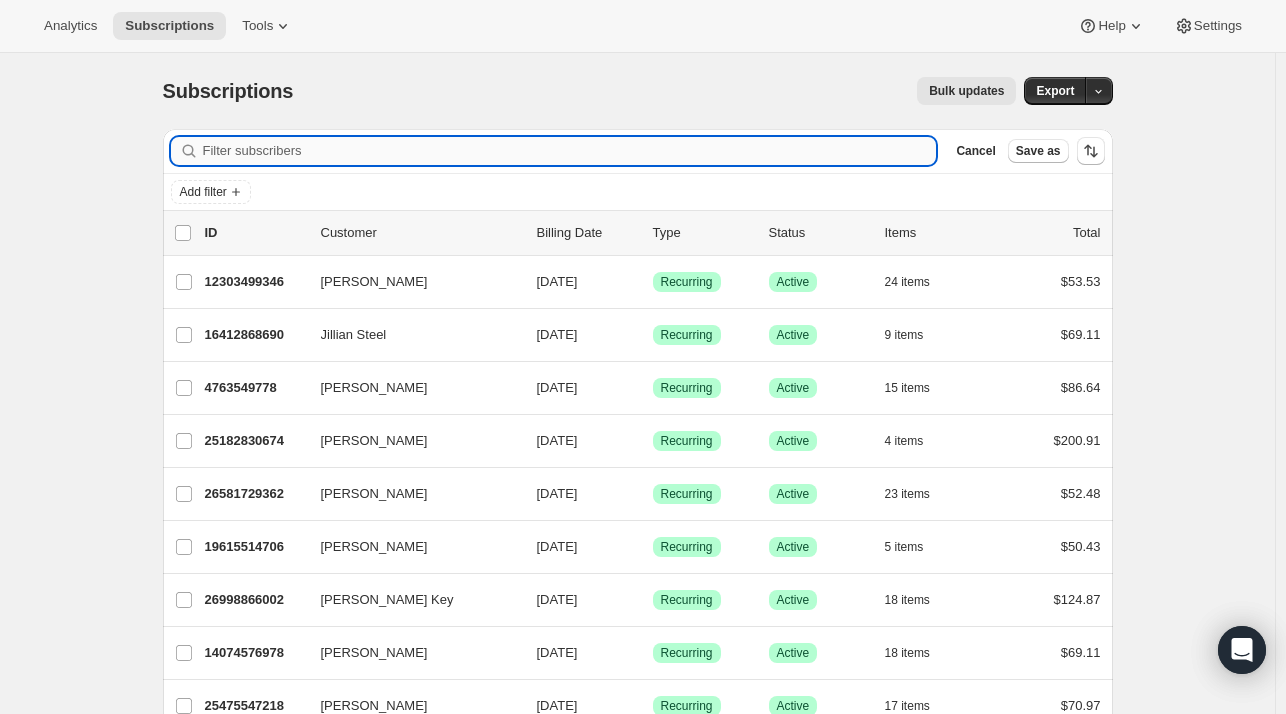 click on "Filter subscribers" at bounding box center [570, 151] 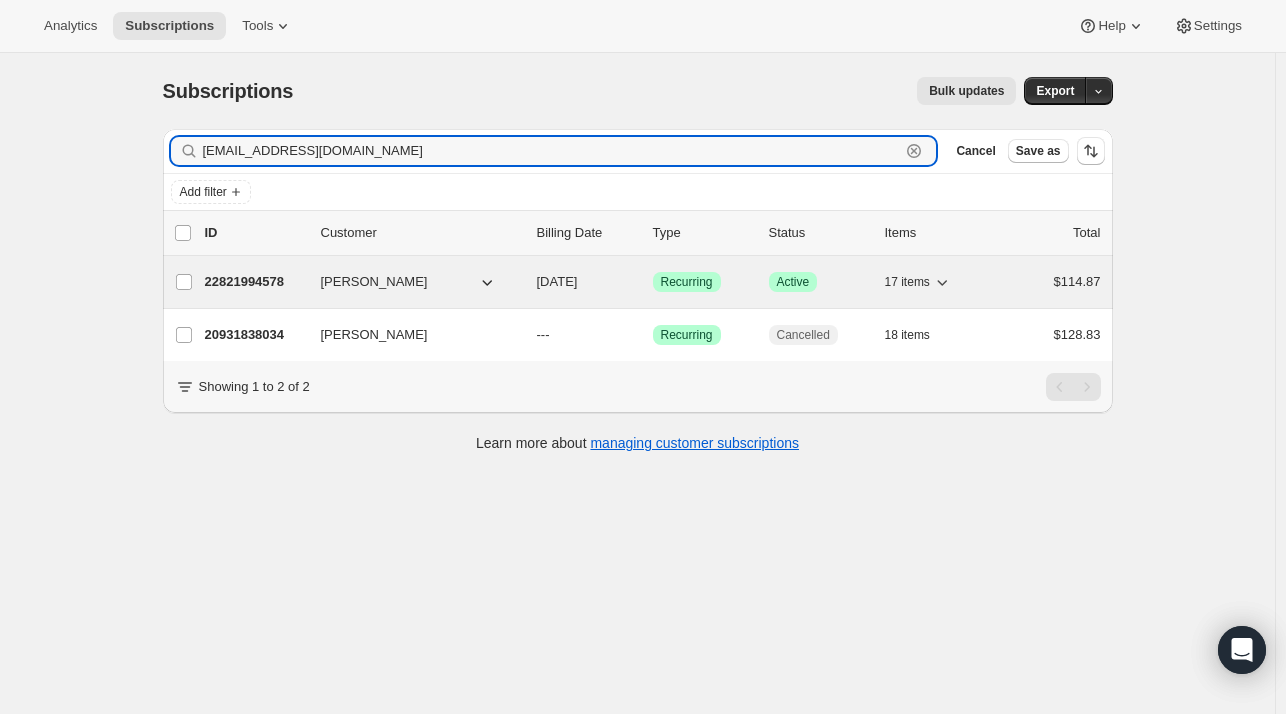 type on "[EMAIL_ADDRESS][DOMAIN_NAME]" 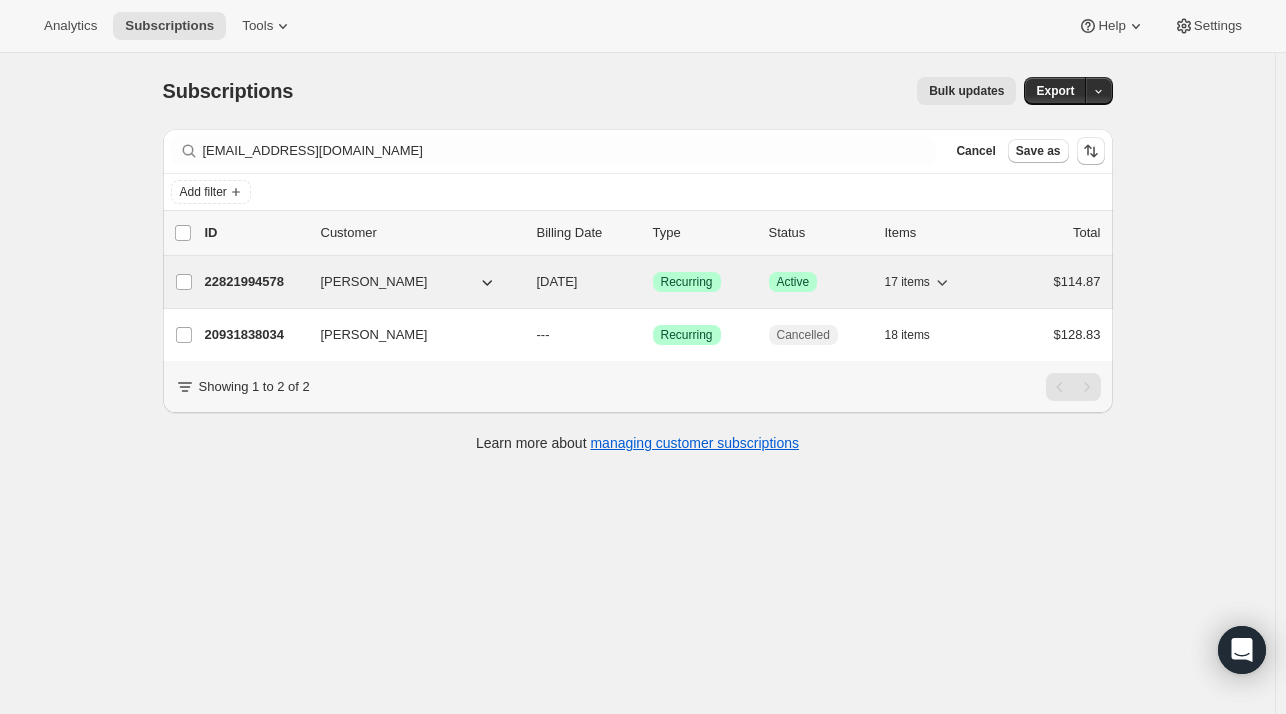 click on "22821994578" at bounding box center (255, 282) 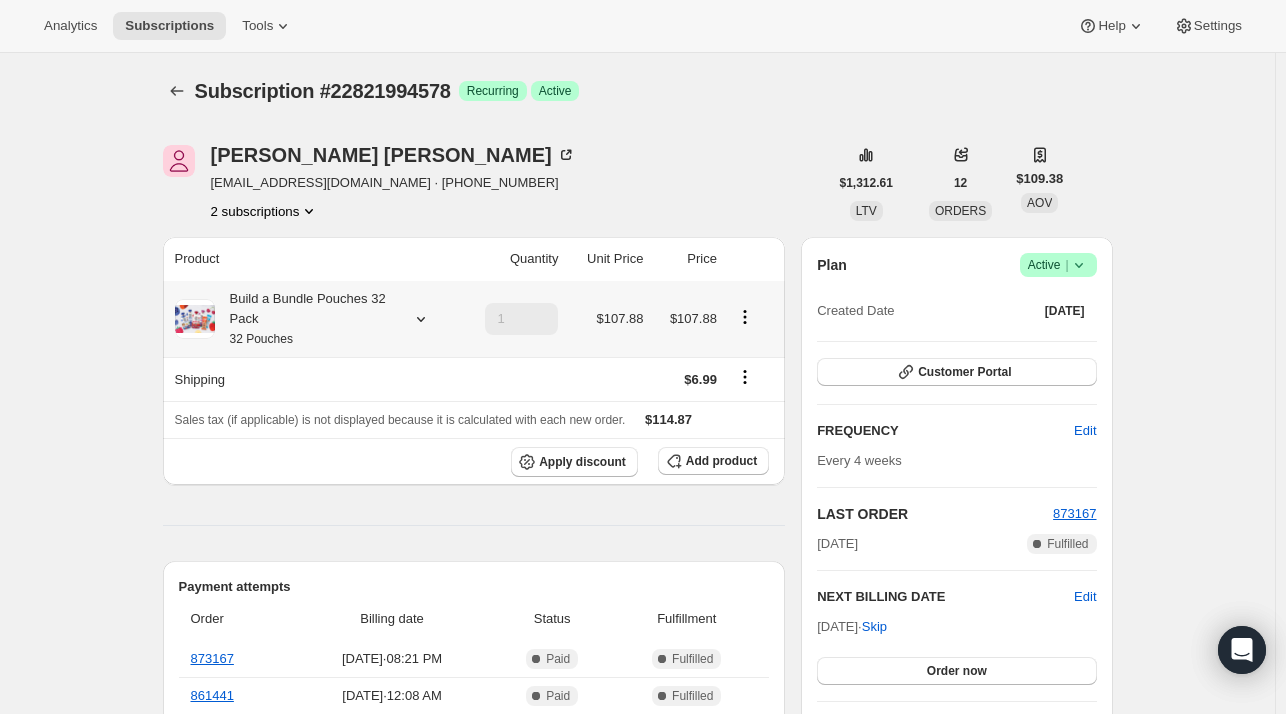 click 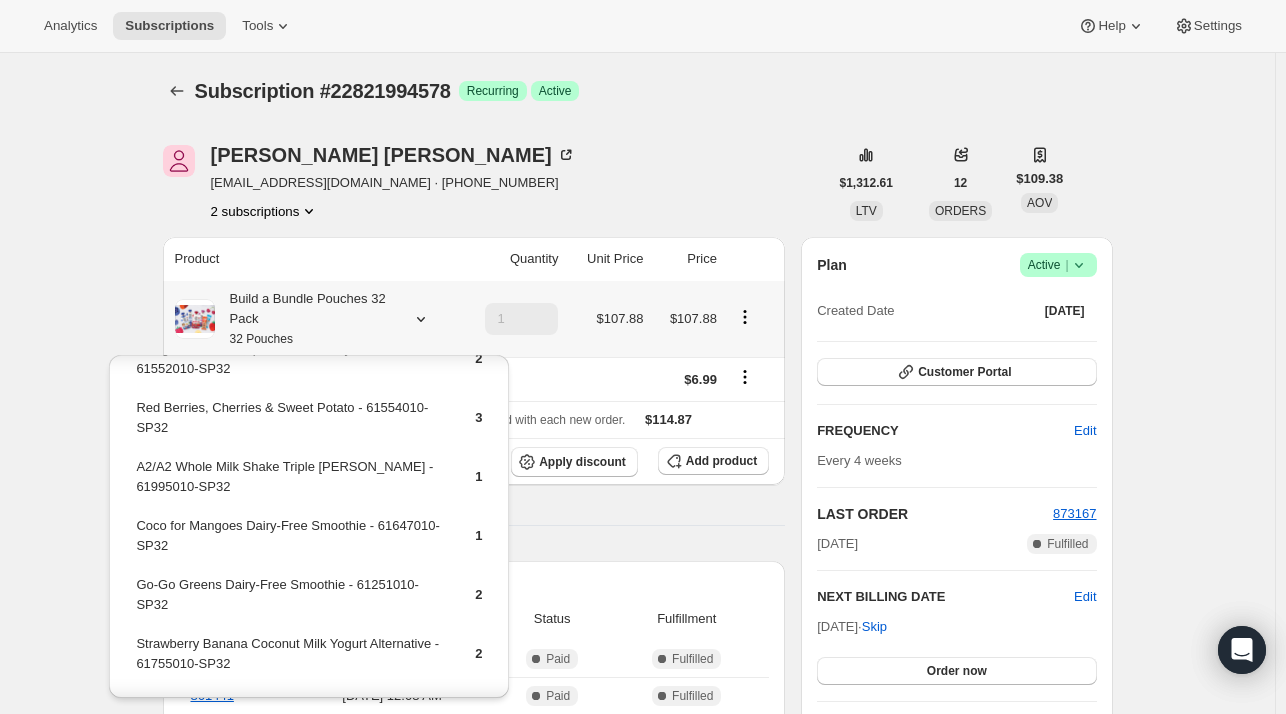 scroll, scrollTop: 300, scrollLeft: 0, axis: vertical 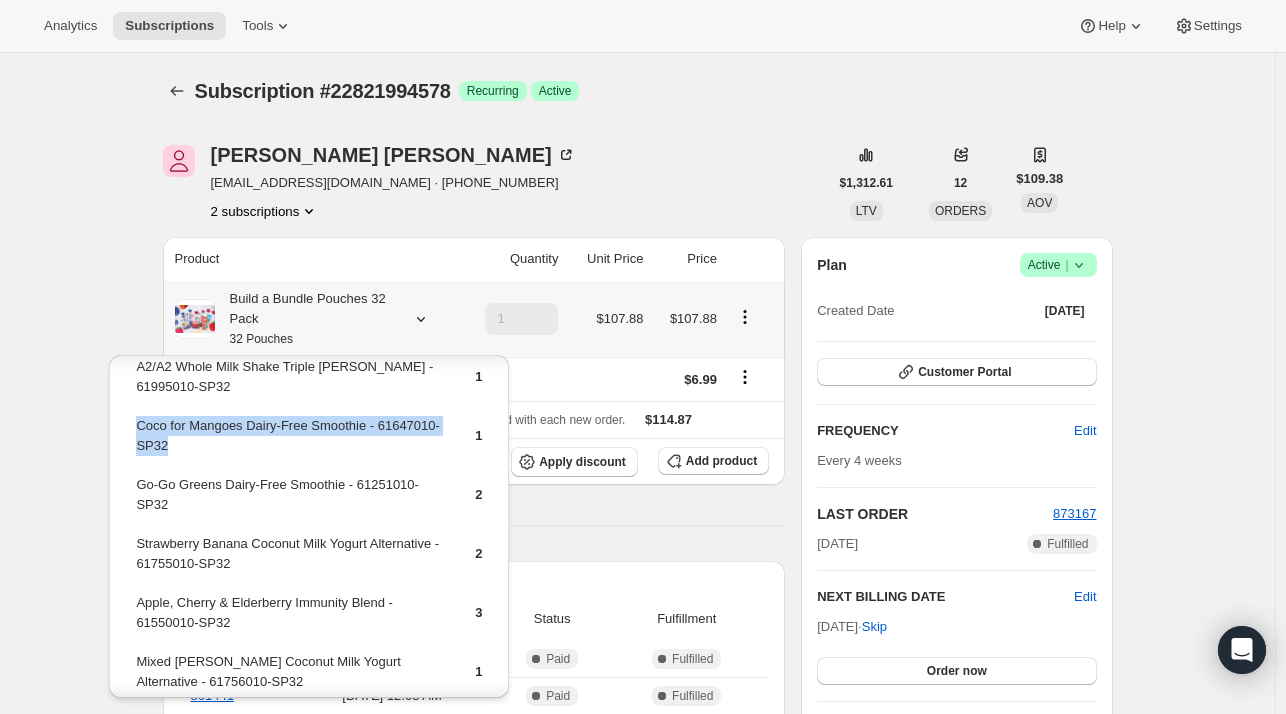 drag, startPoint x: 183, startPoint y: 444, endPoint x: 139, endPoint y: 429, distance: 46.486557 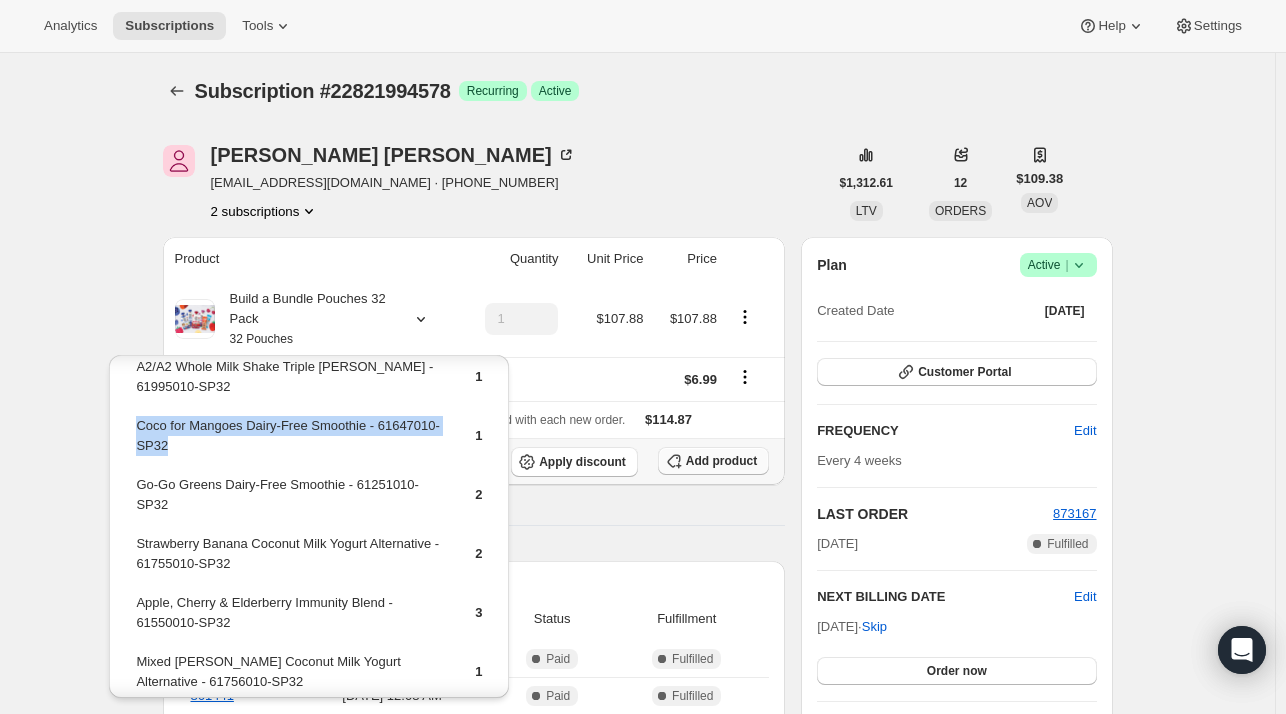 click on "Add product" at bounding box center (721, 461) 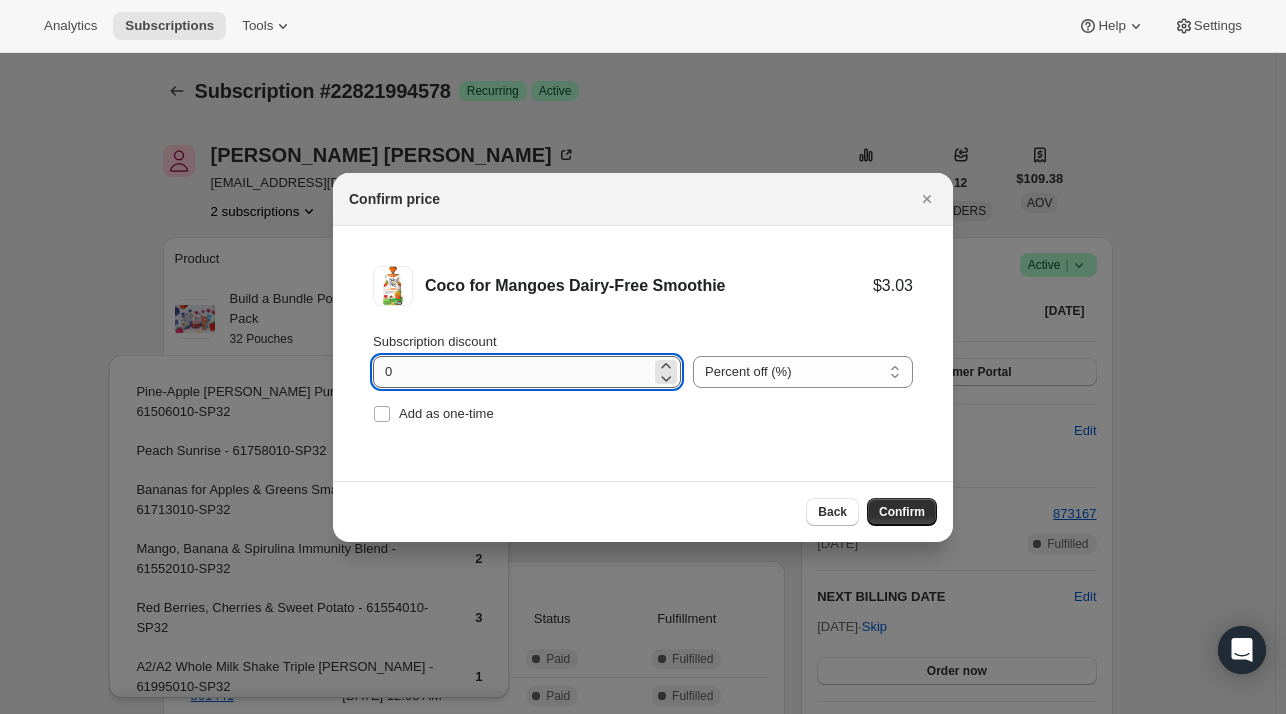 click on "0" at bounding box center (512, 372) 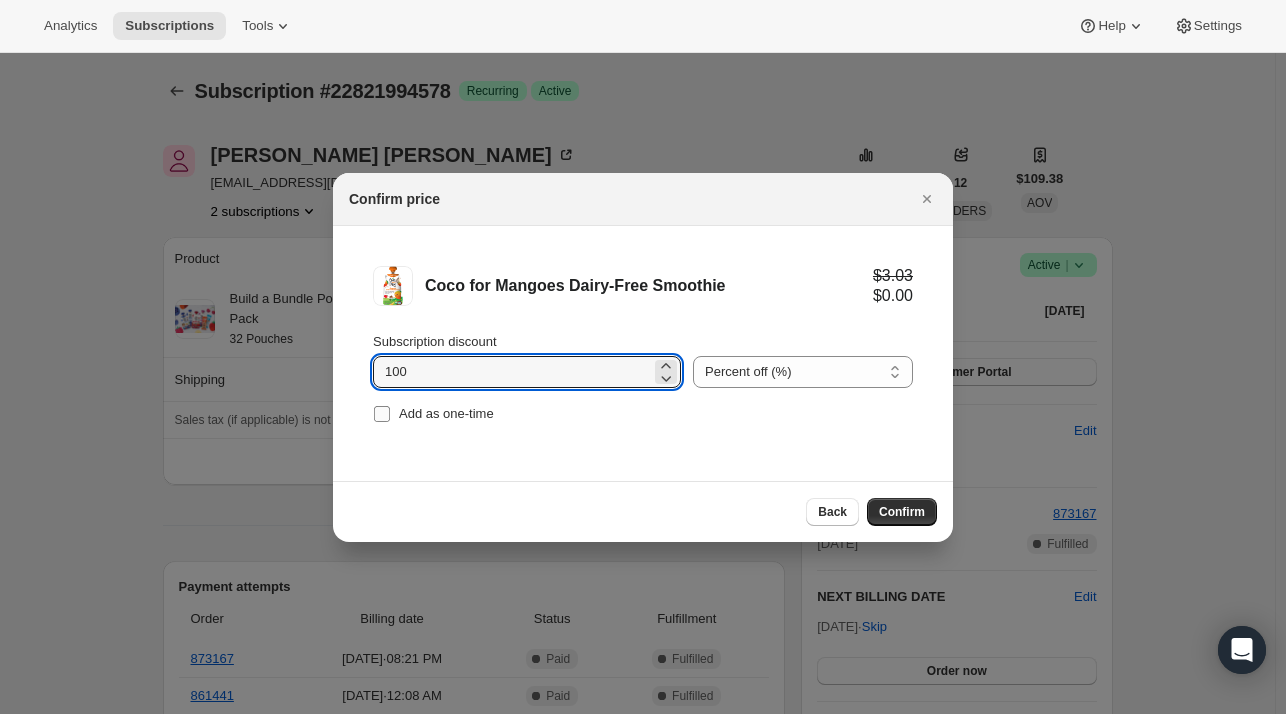 type on "100" 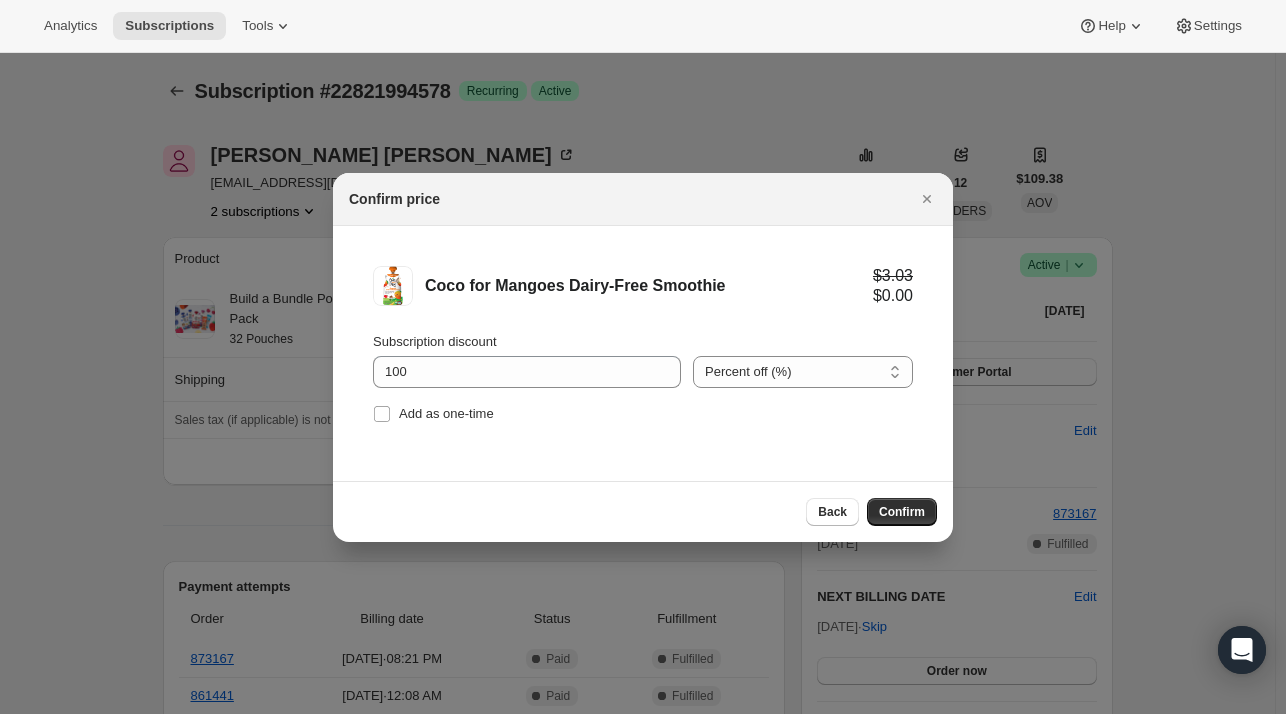 drag, startPoint x: 440, startPoint y: 415, endPoint x: 808, endPoint y: 469, distance: 371.94086 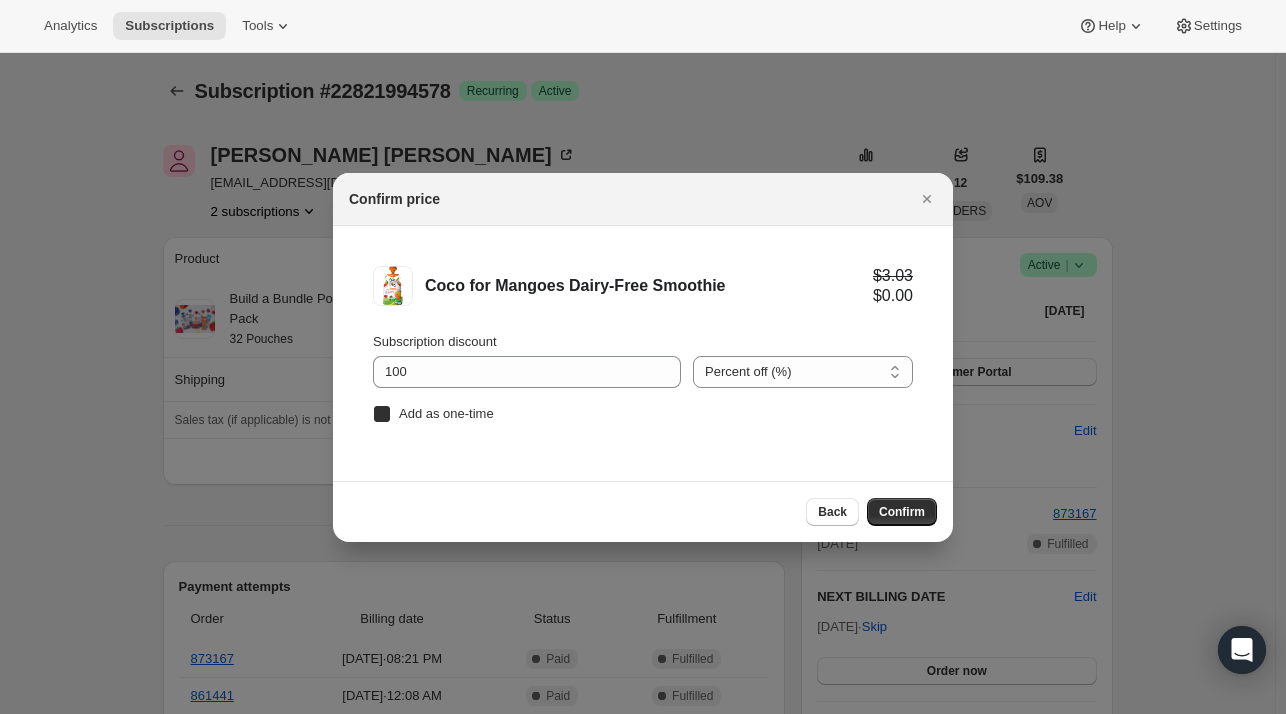 checkbox on "true" 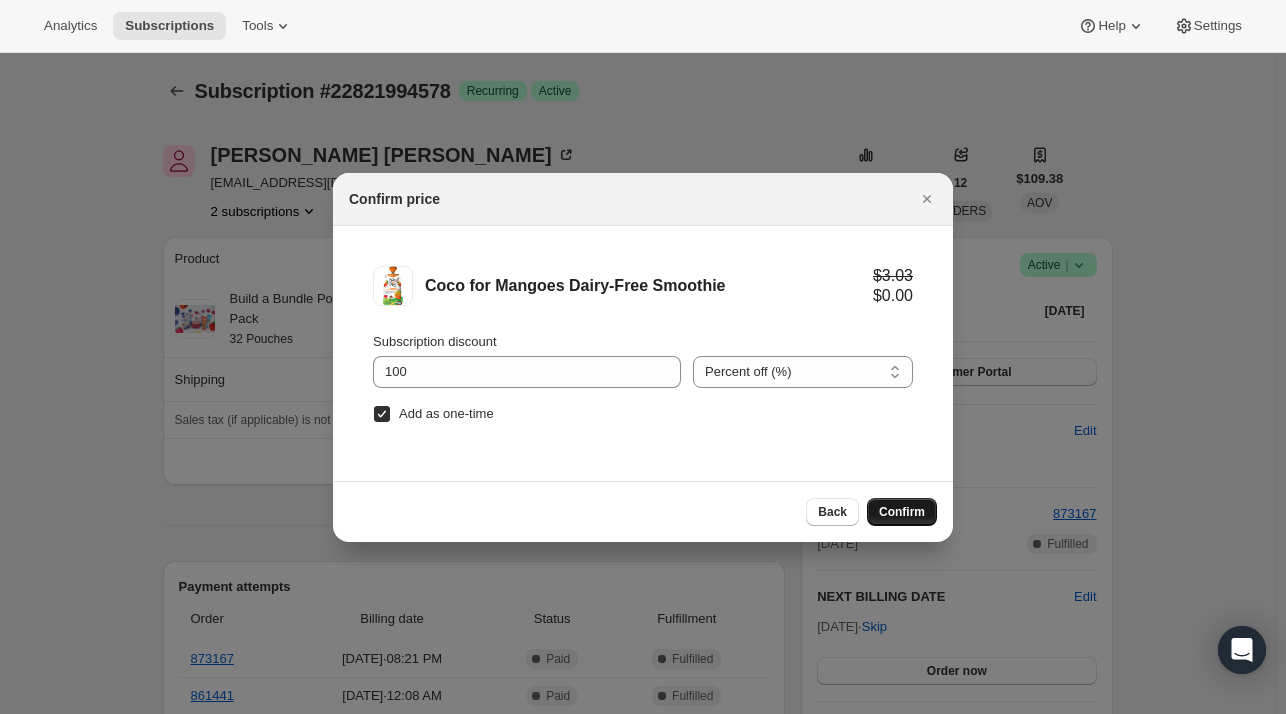 click on "Confirm" at bounding box center [902, 512] 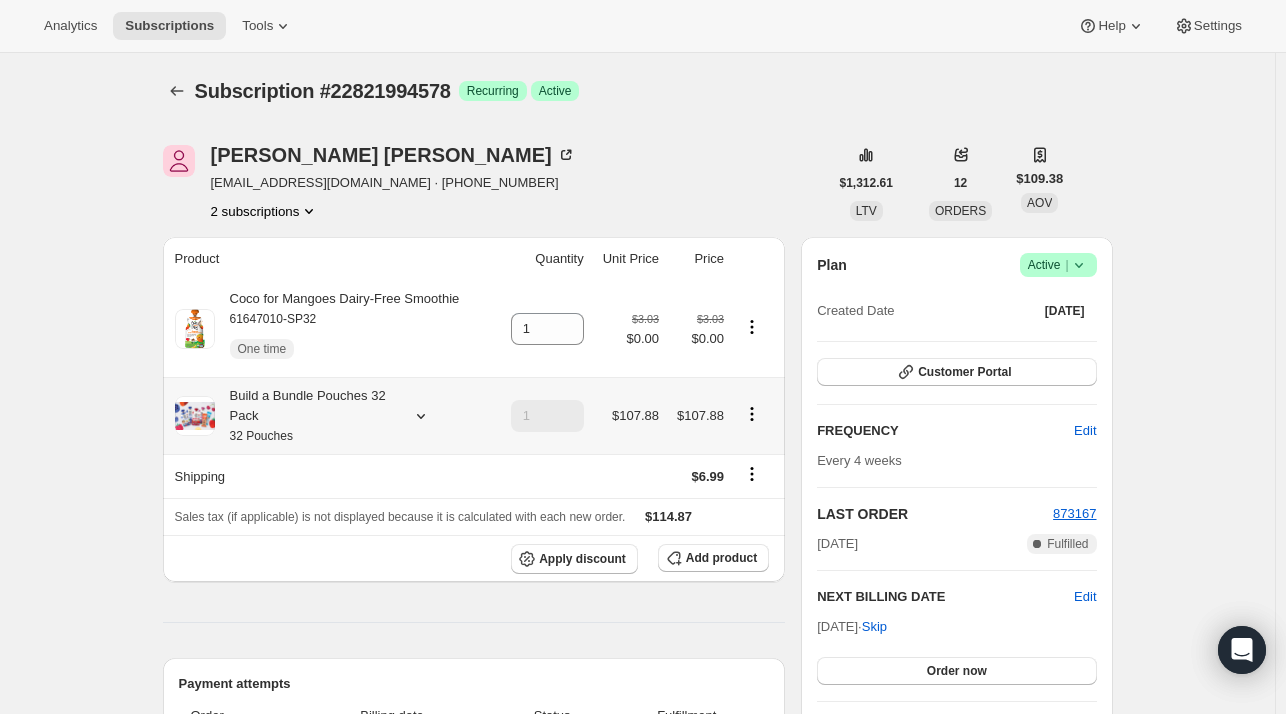 click 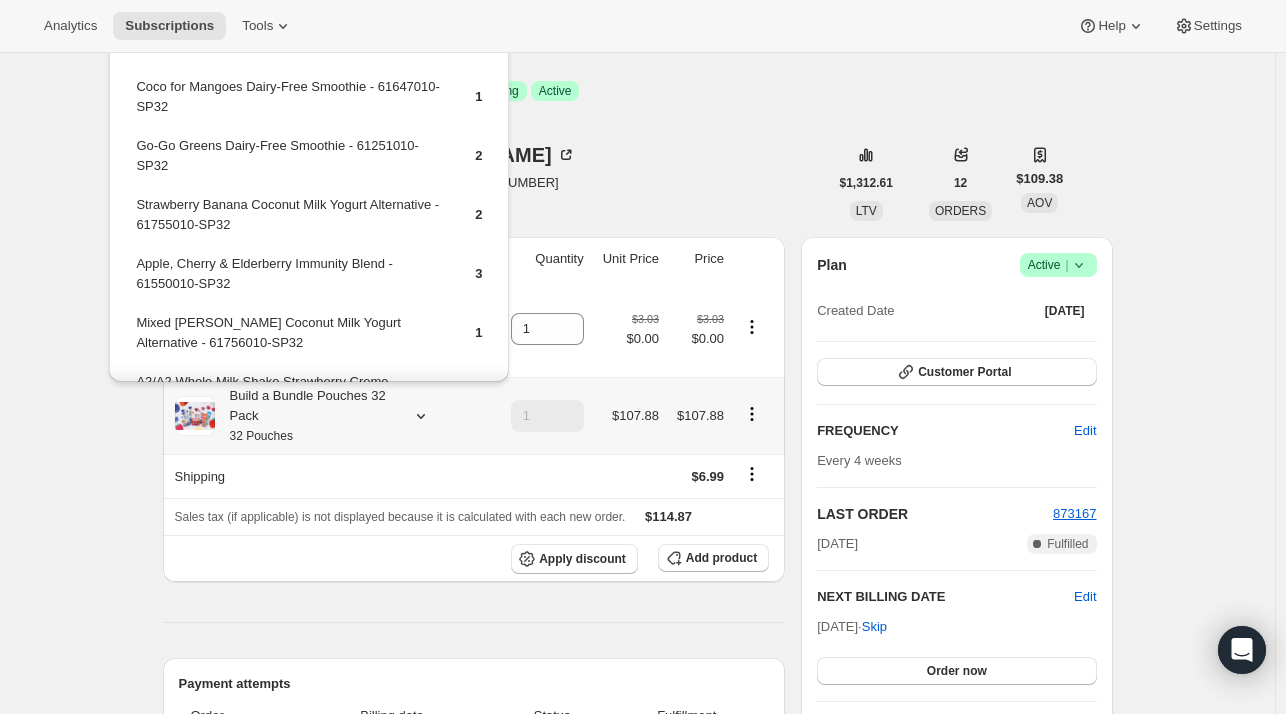 scroll, scrollTop: 400, scrollLeft: 0, axis: vertical 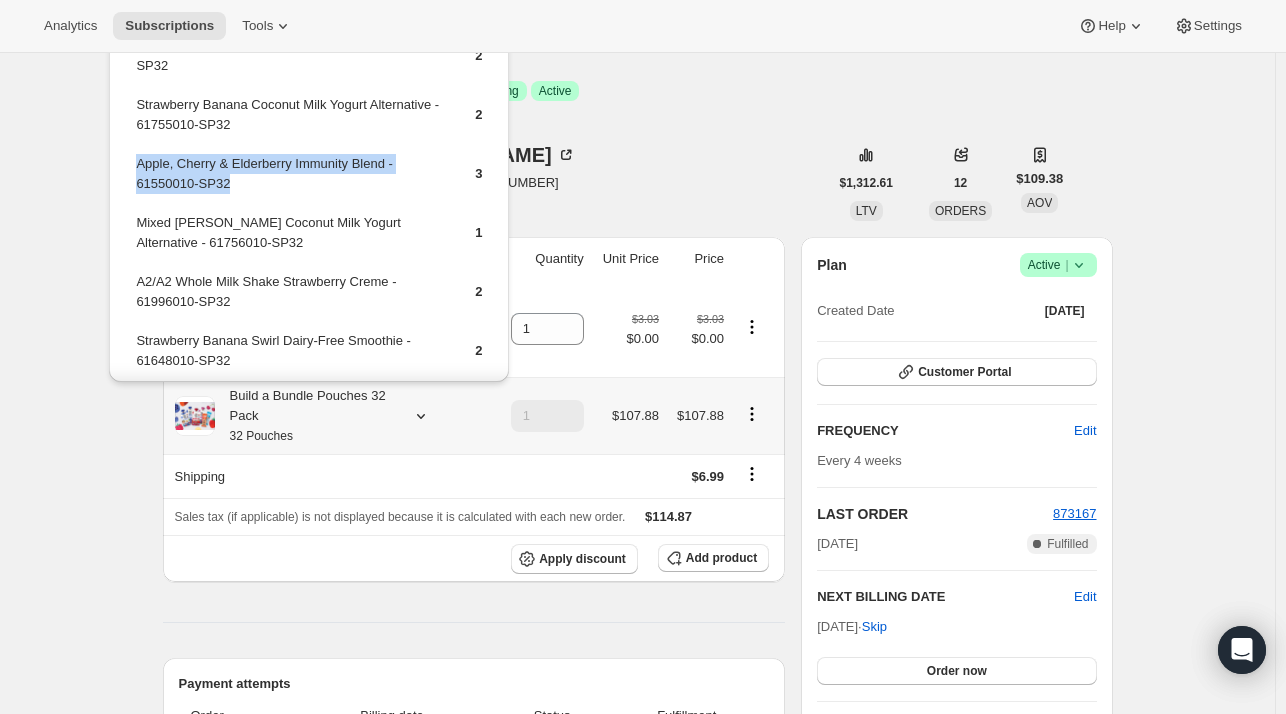 drag, startPoint x: 239, startPoint y: 177, endPoint x: 136, endPoint y: 169, distance: 103.31021 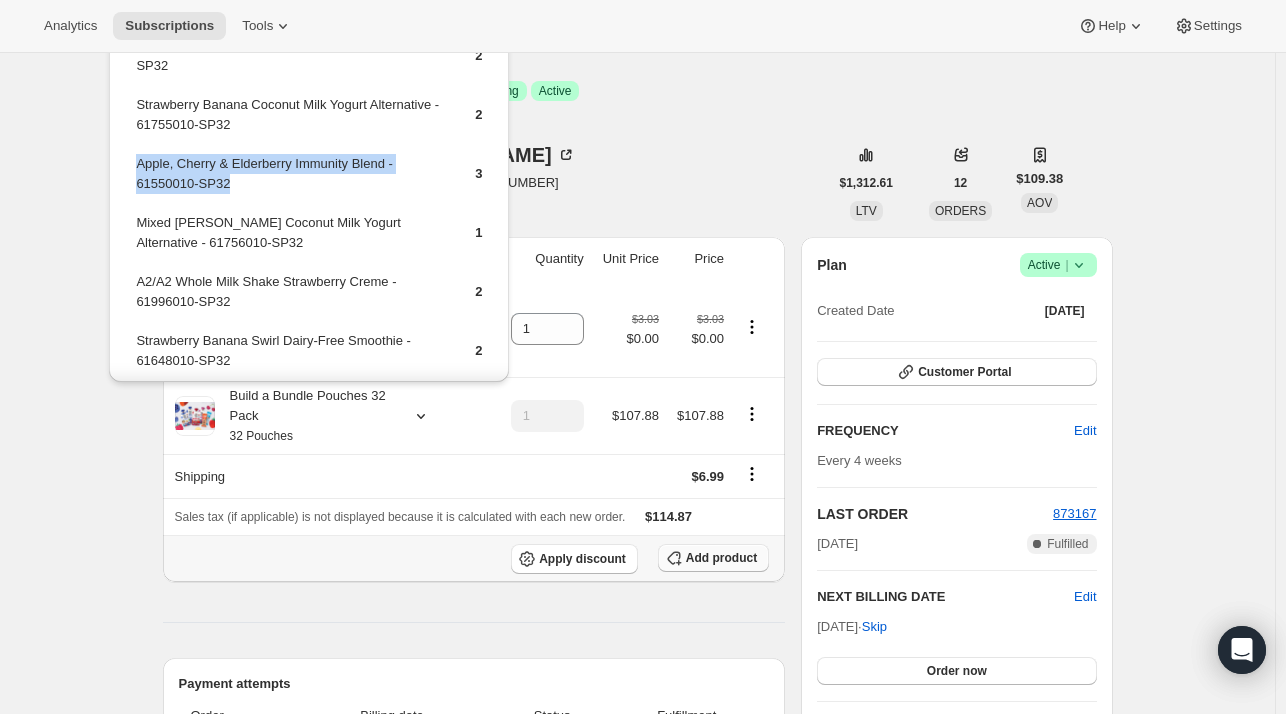 click on "Add product" at bounding box center (721, 558) 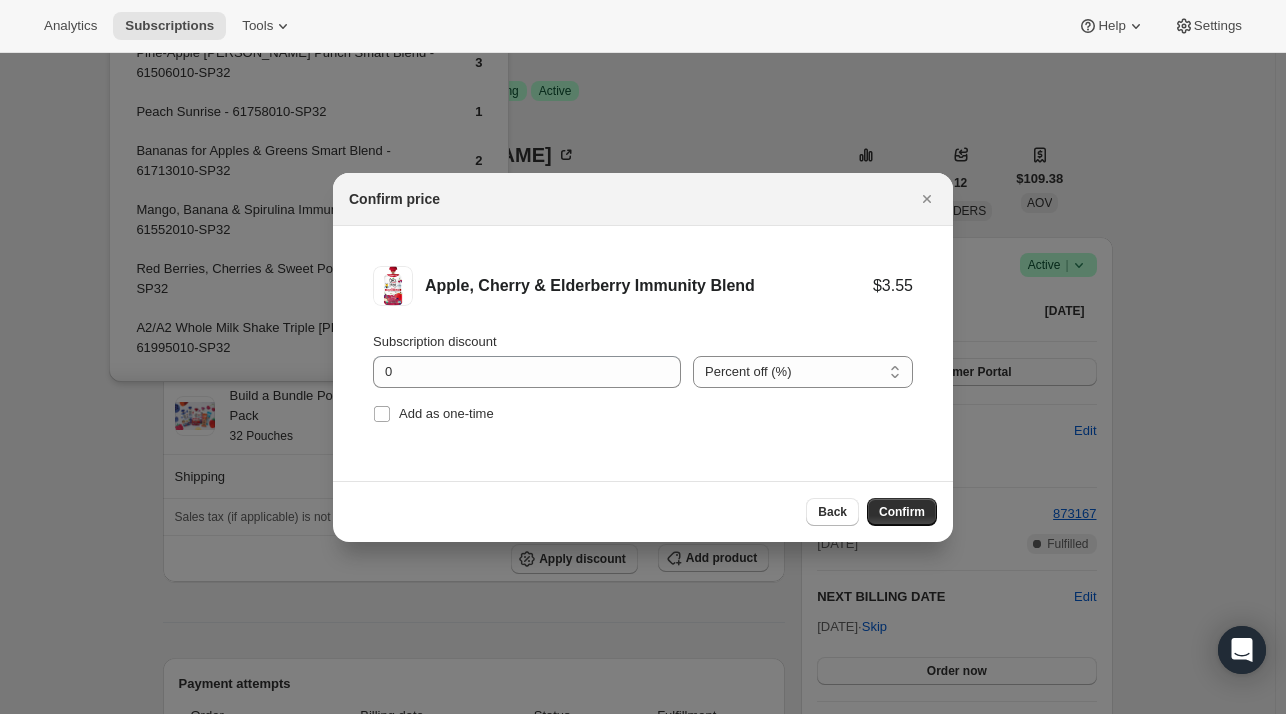 click on "Subscription discount" at bounding box center (435, 341) 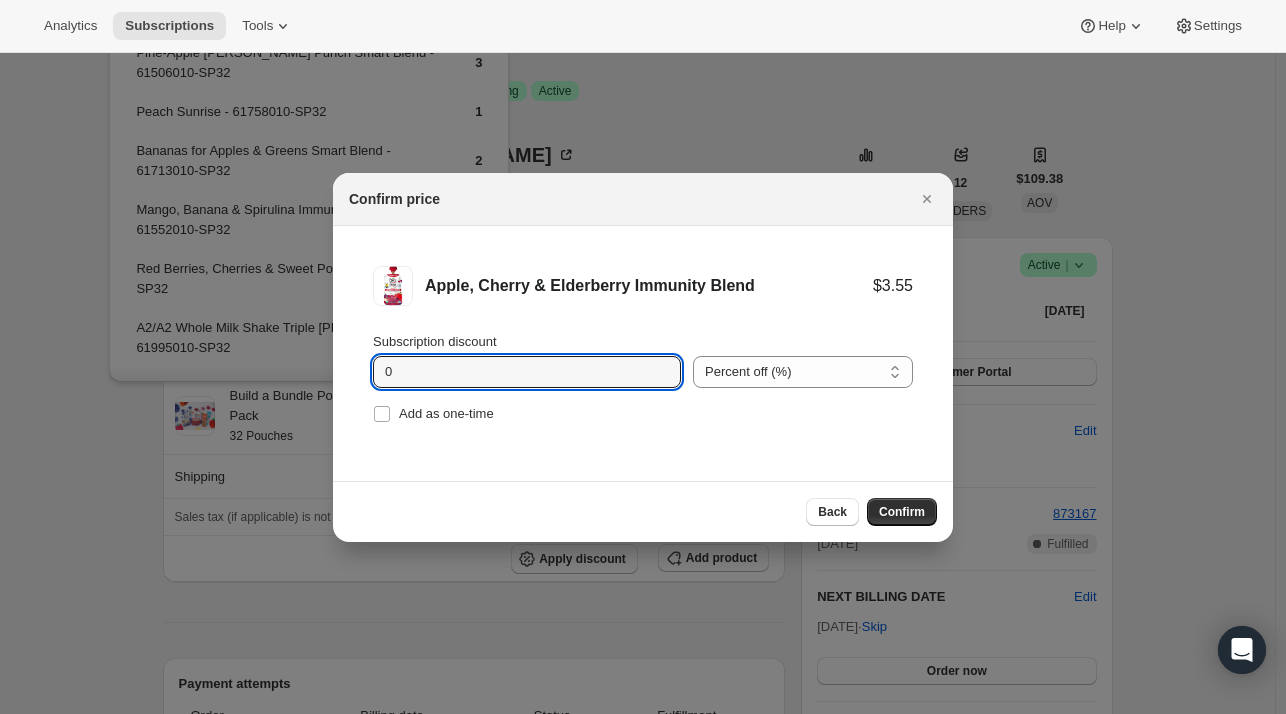 click on "0" at bounding box center [512, 372] 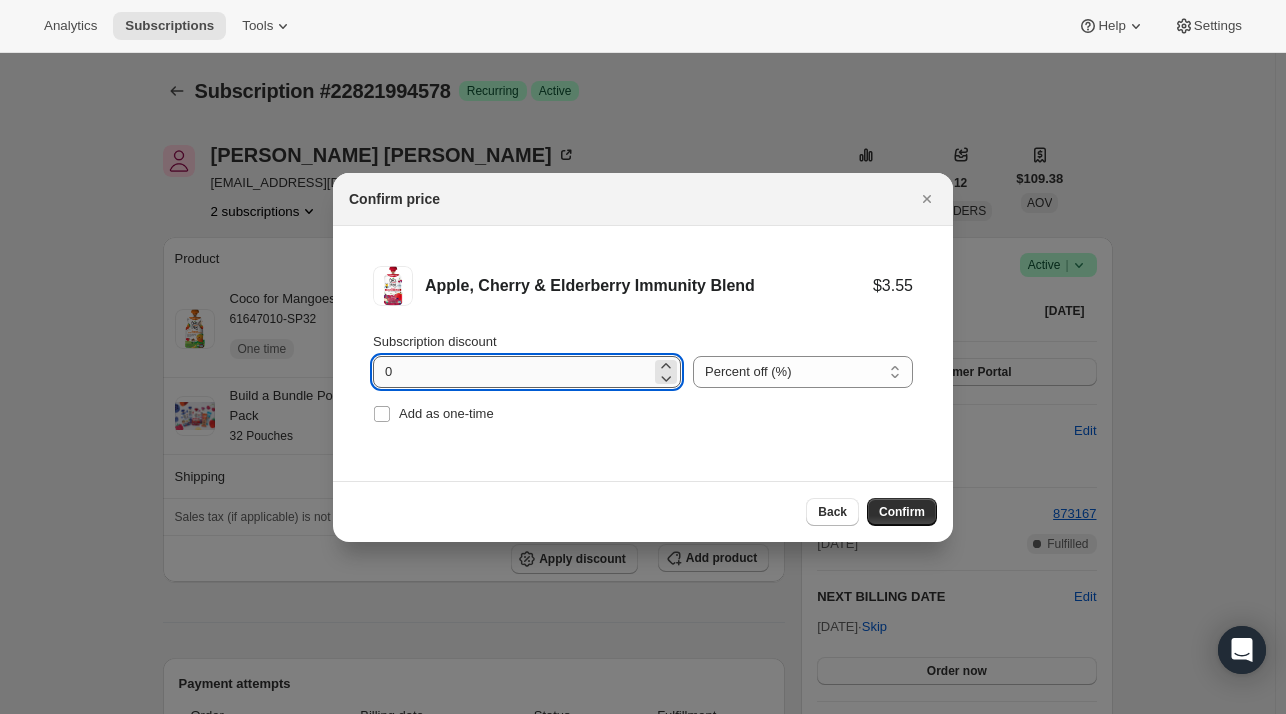 click on "0" at bounding box center [512, 372] 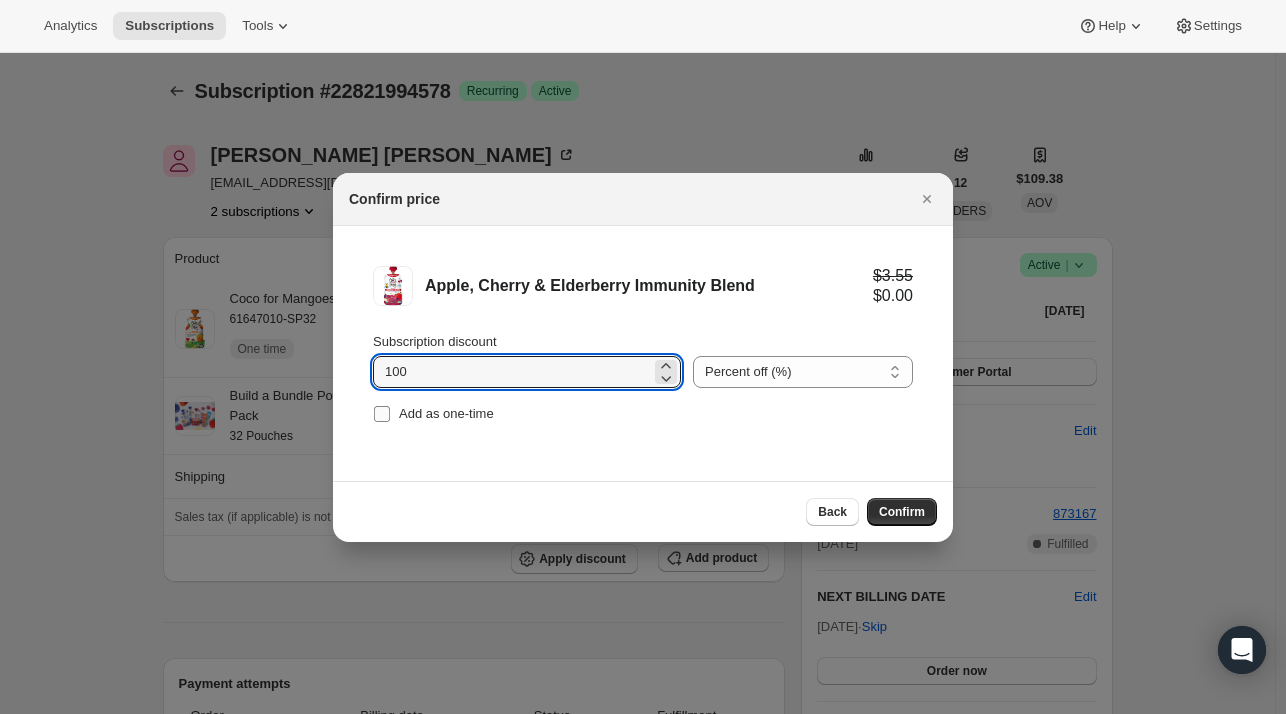 type on "100" 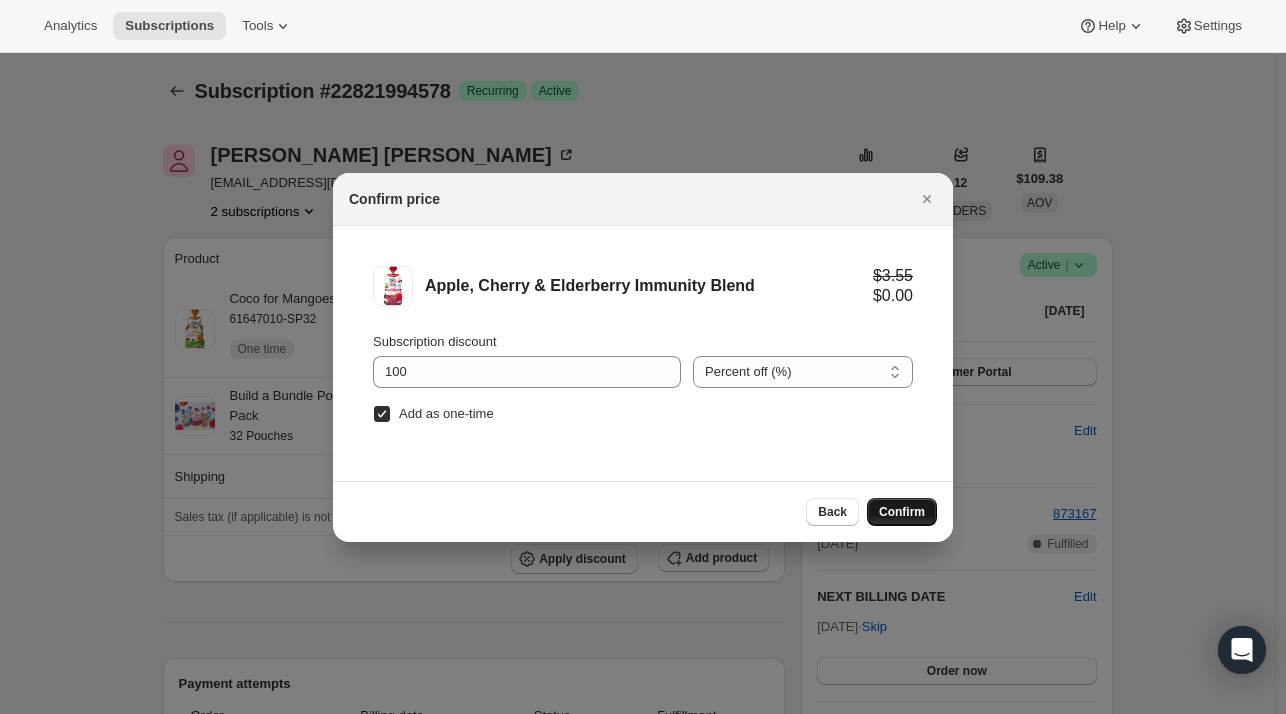 click on "Confirm" at bounding box center [902, 512] 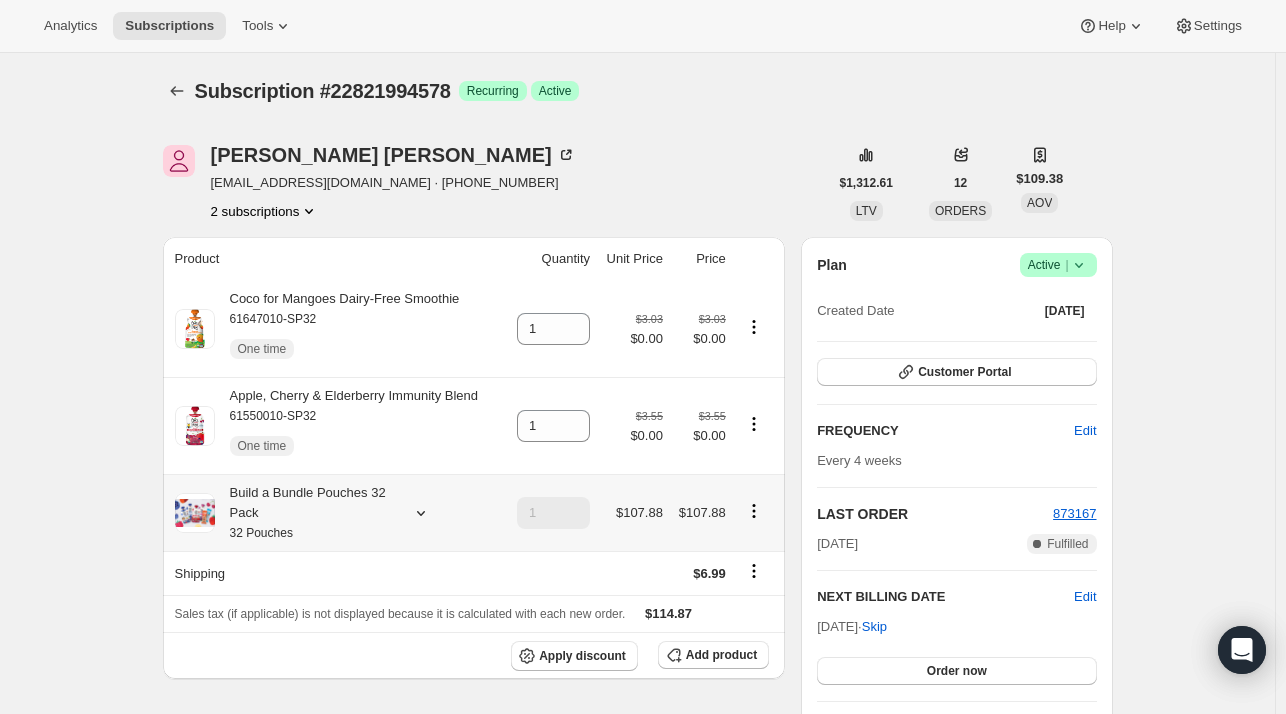 click 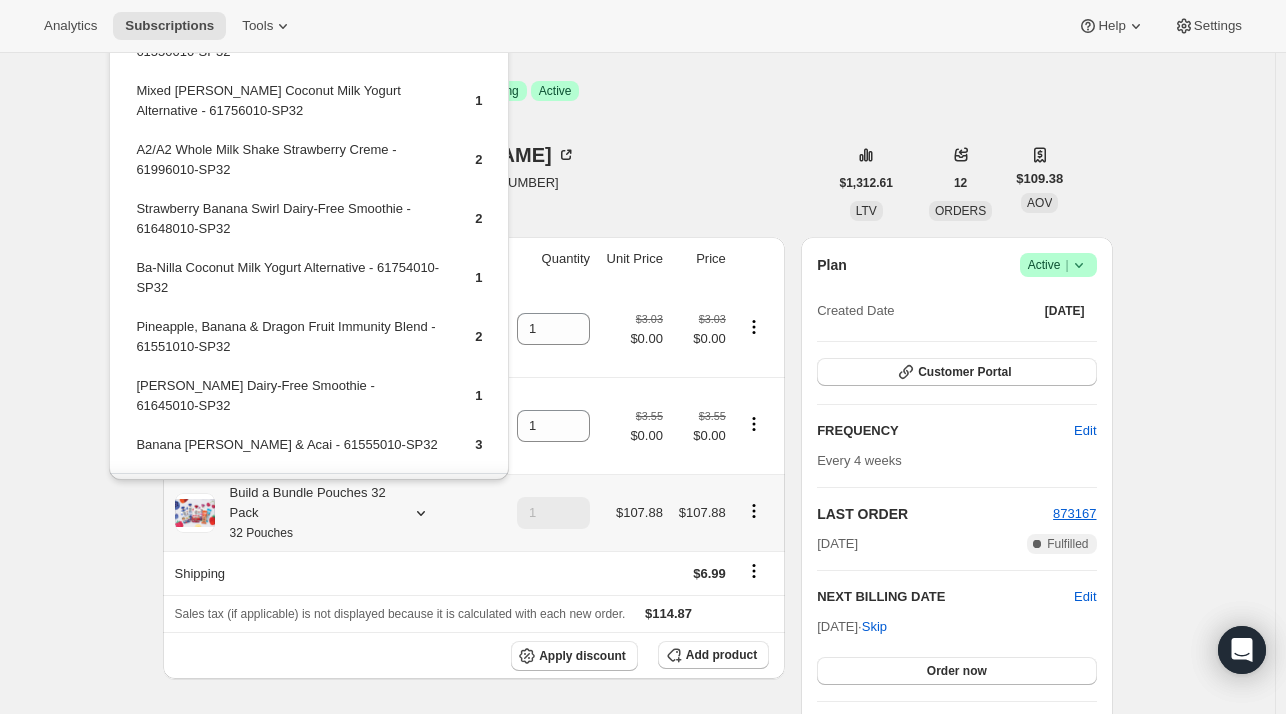 scroll, scrollTop: 560, scrollLeft: 0, axis: vertical 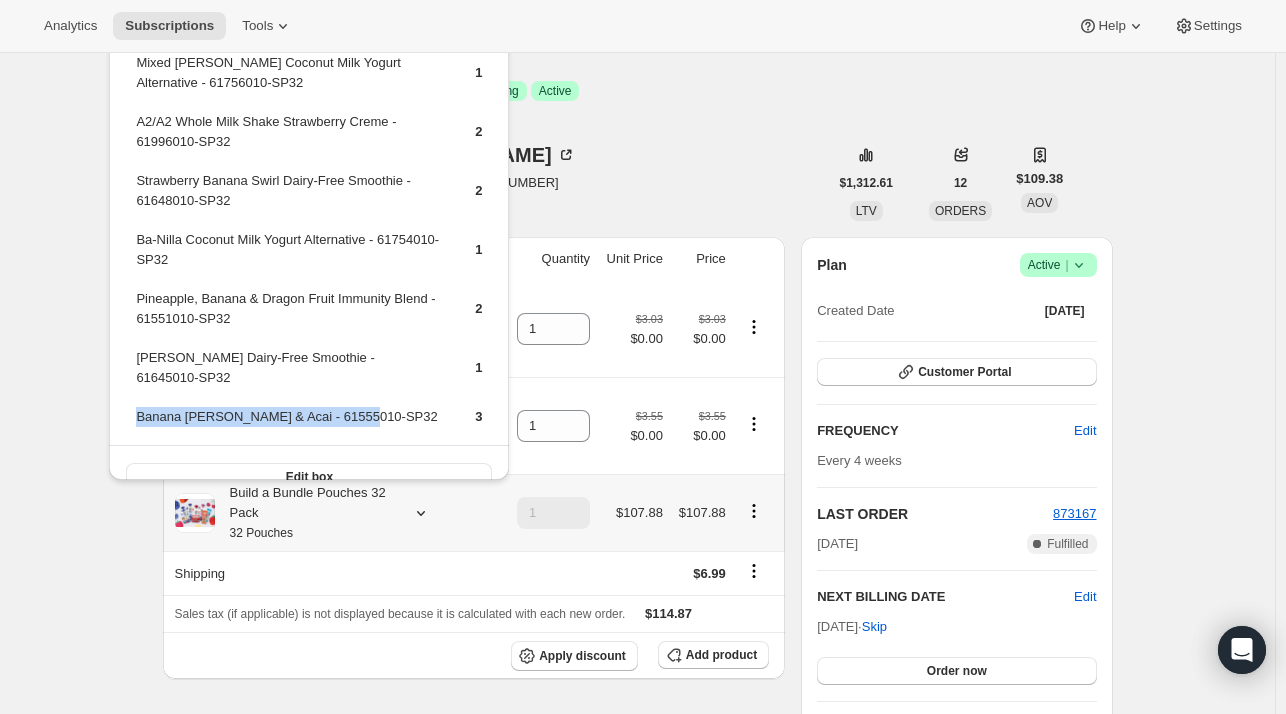 drag, startPoint x: 354, startPoint y: 394, endPoint x: 135, endPoint y: 388, distance: 219.08218 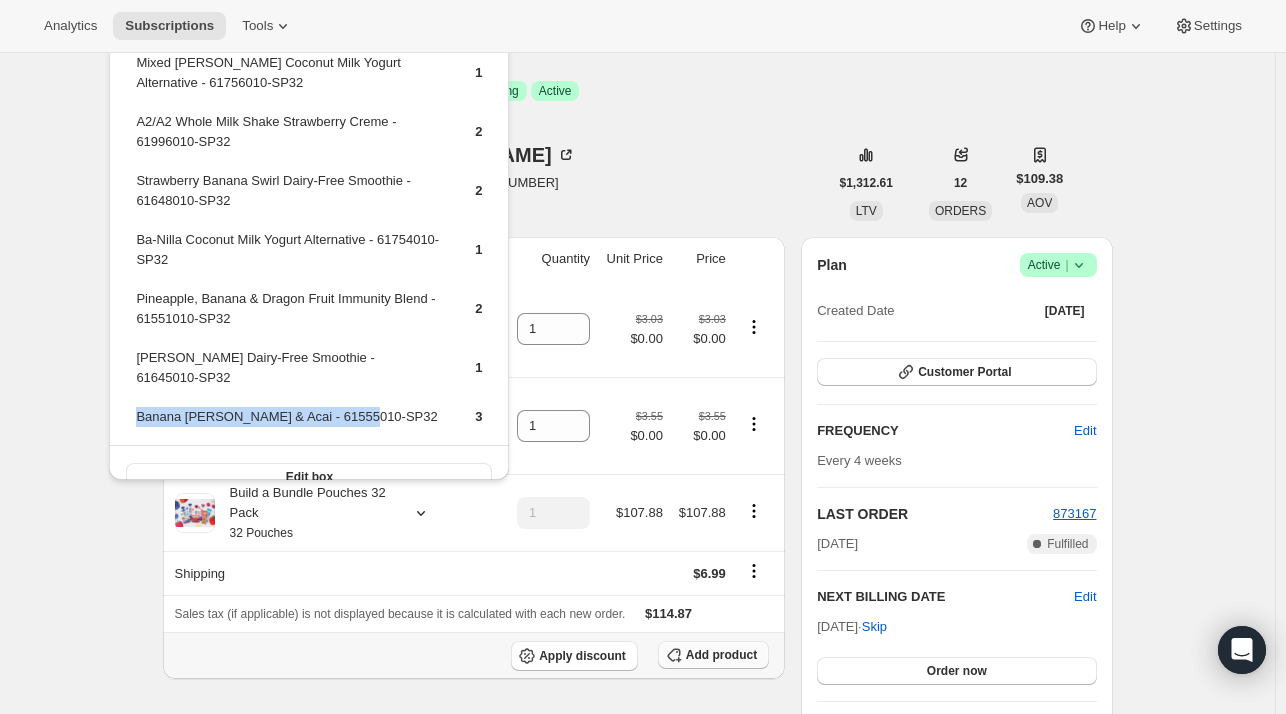 click on "Add product" at bounding box center [721, 655] 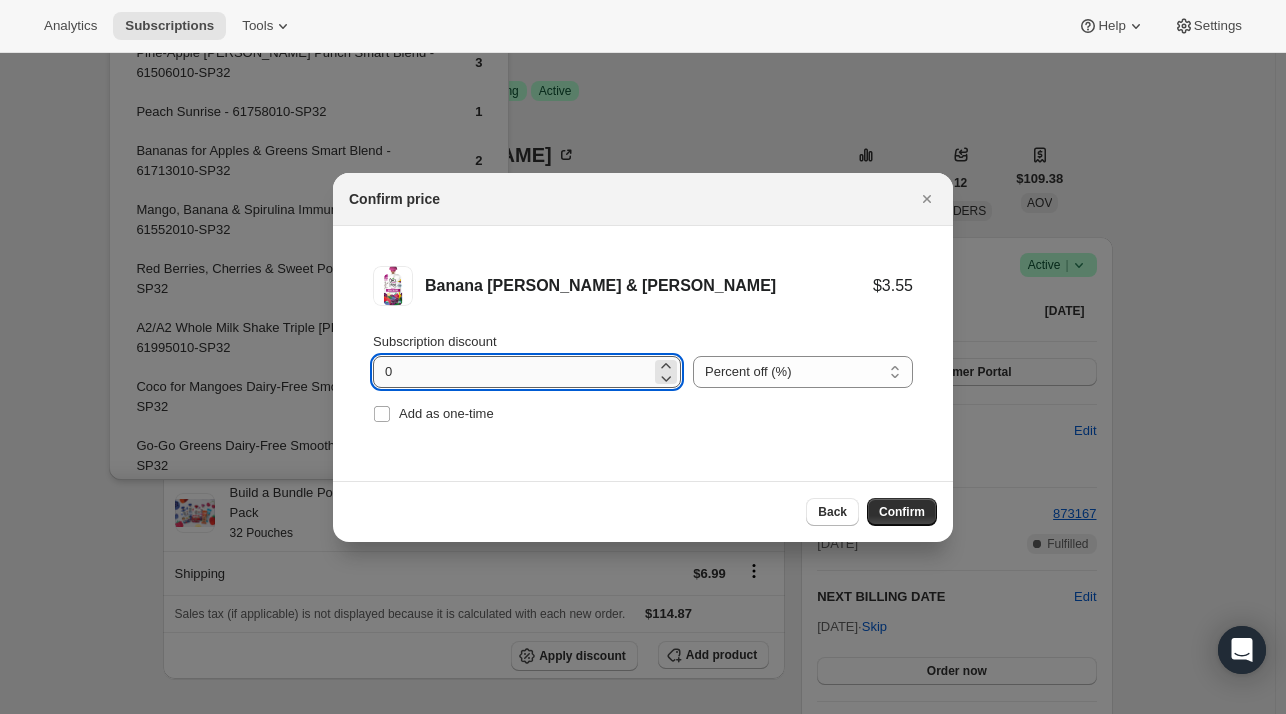 click on "0" at bounding box center (512, 372) 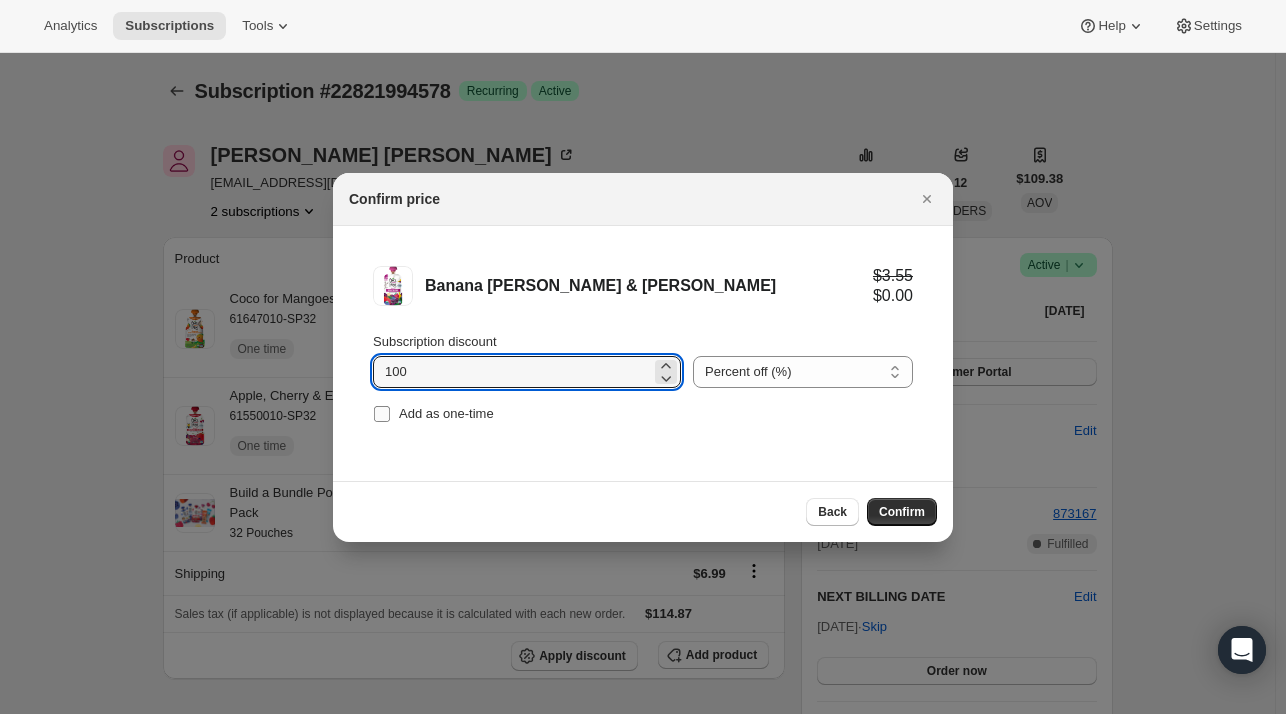 type on "100" 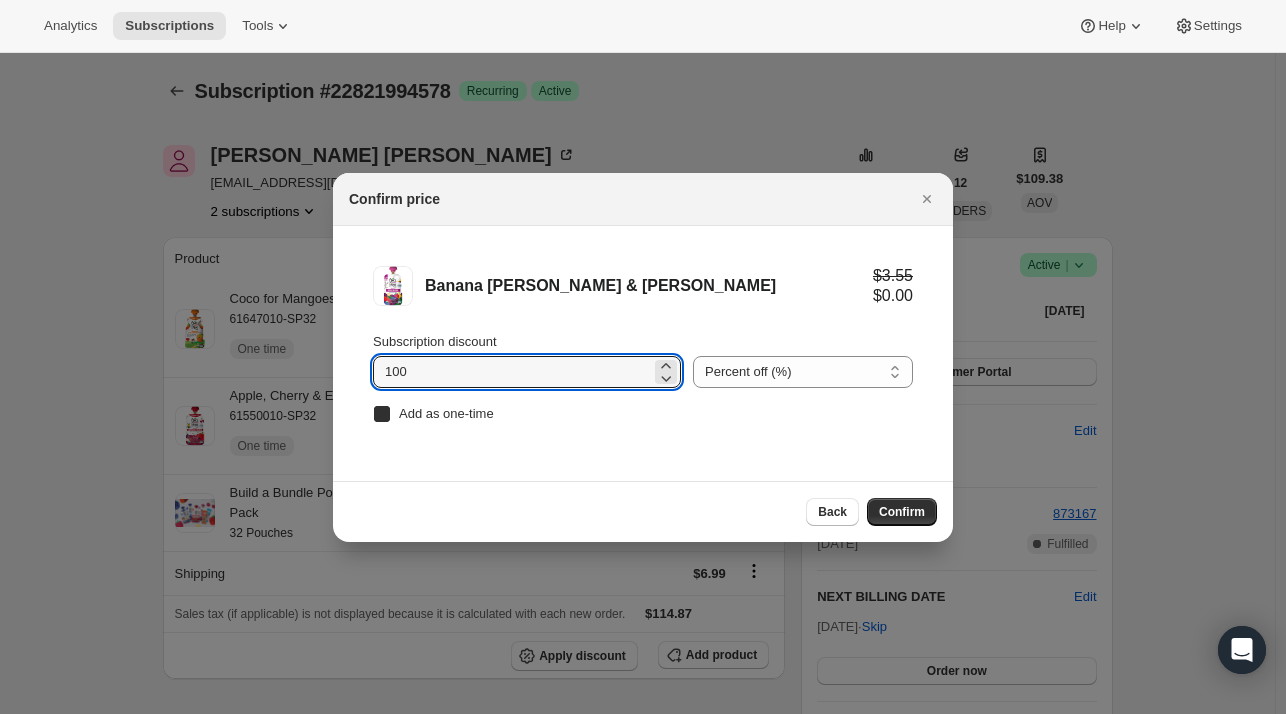 checkbox on "true" 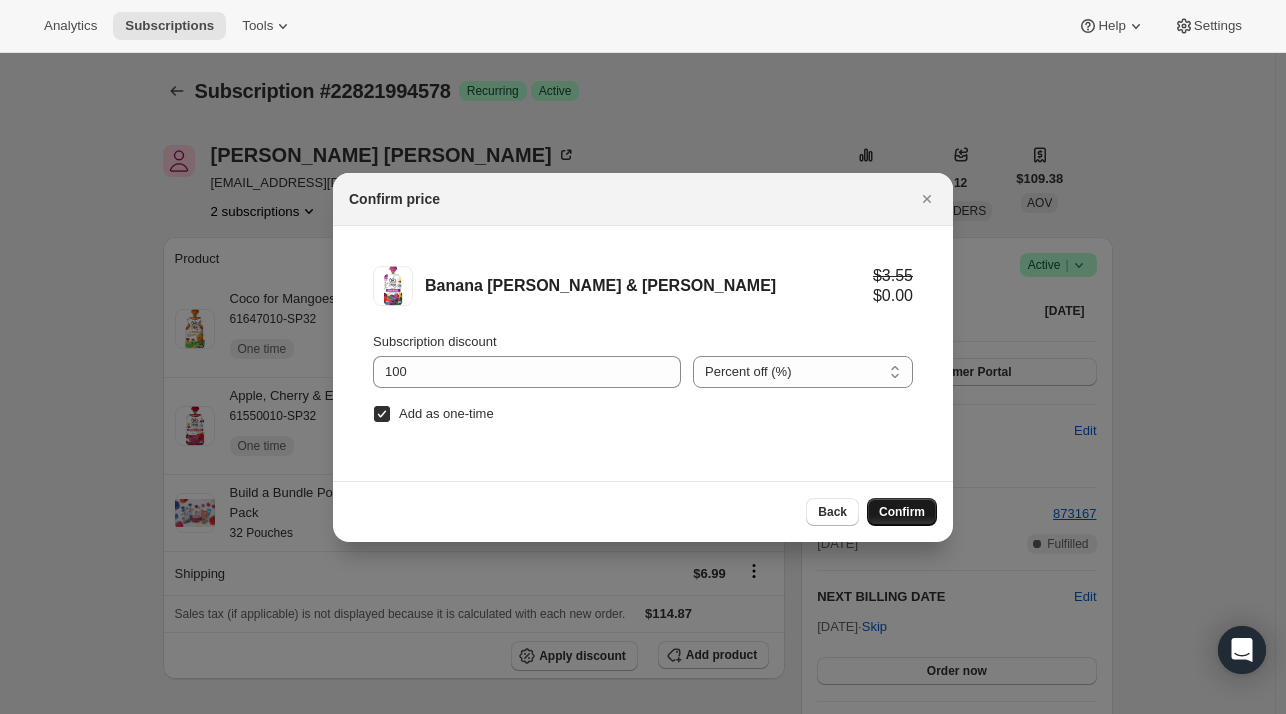 click on "Confirm" at bounding box center (902, 512) 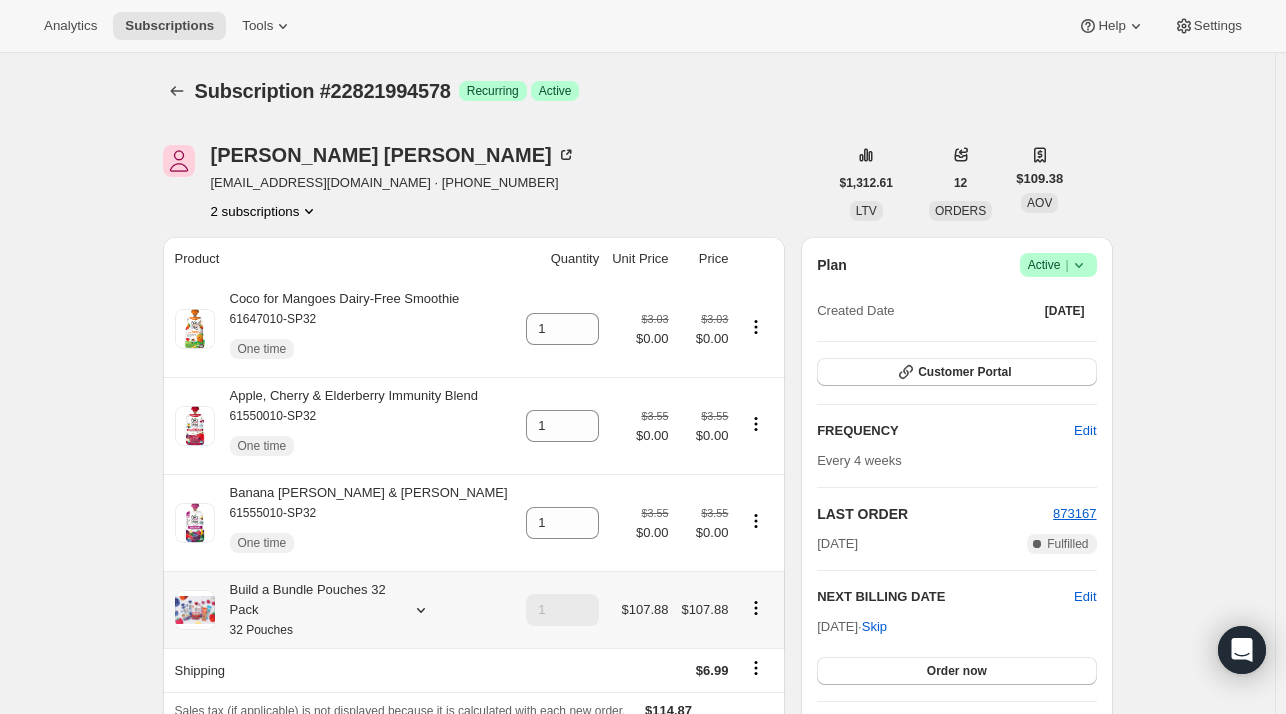 scroll, scrollTop: 100, scrollLeft: 0, axis: vertical 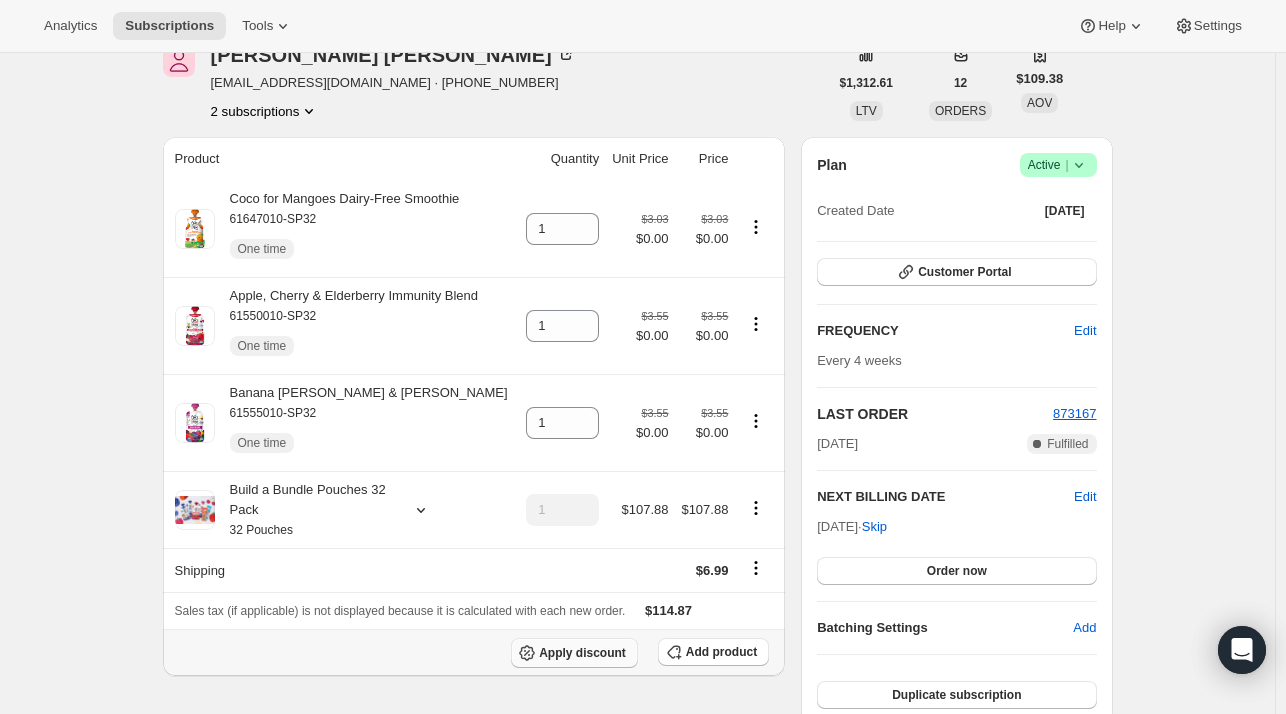 click on "Apply discount" at bounding box center (582, 653) 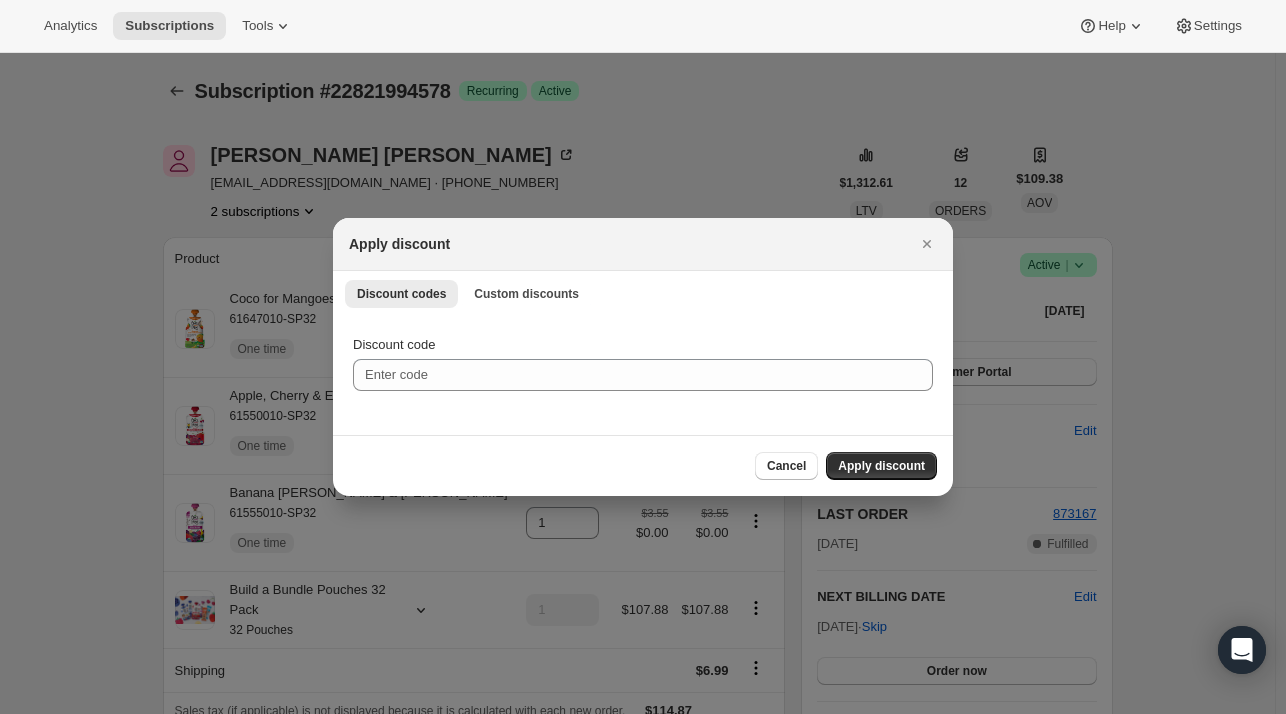 scroll, scrollTop: 0, scrollLeft: 0, axis: both 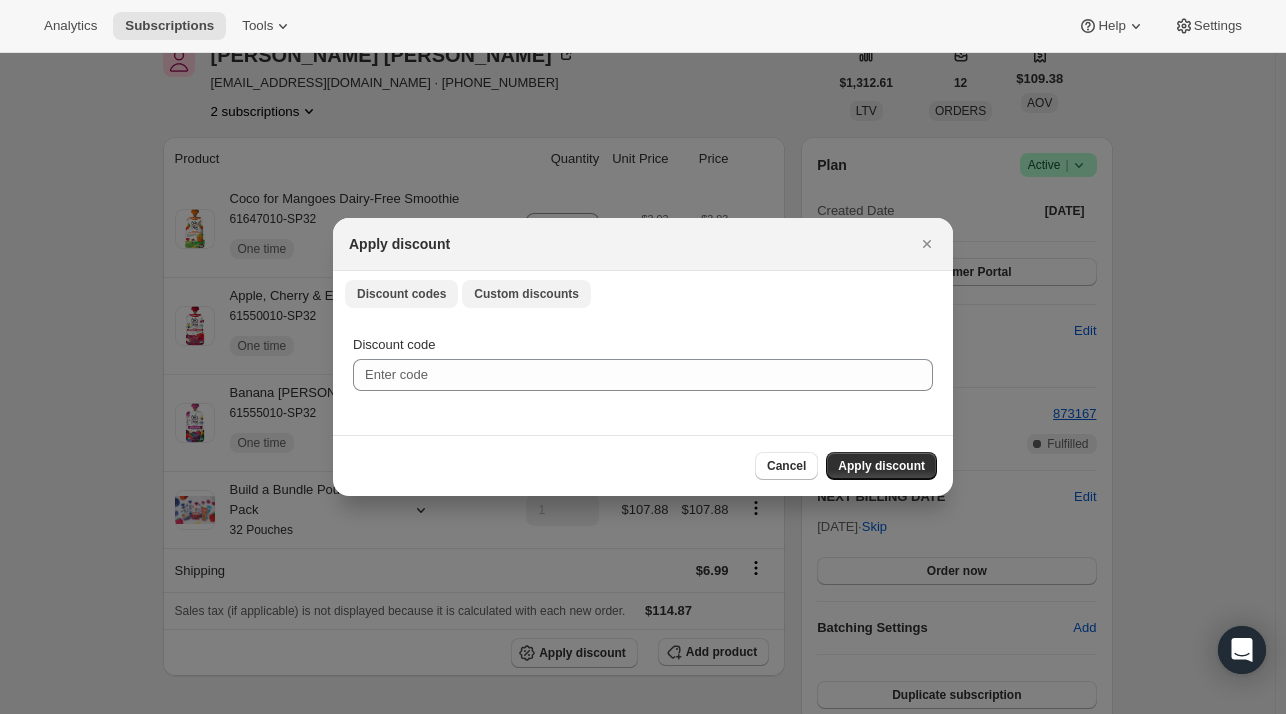 click on "Custom discounts" at bounding box center [526, 294] 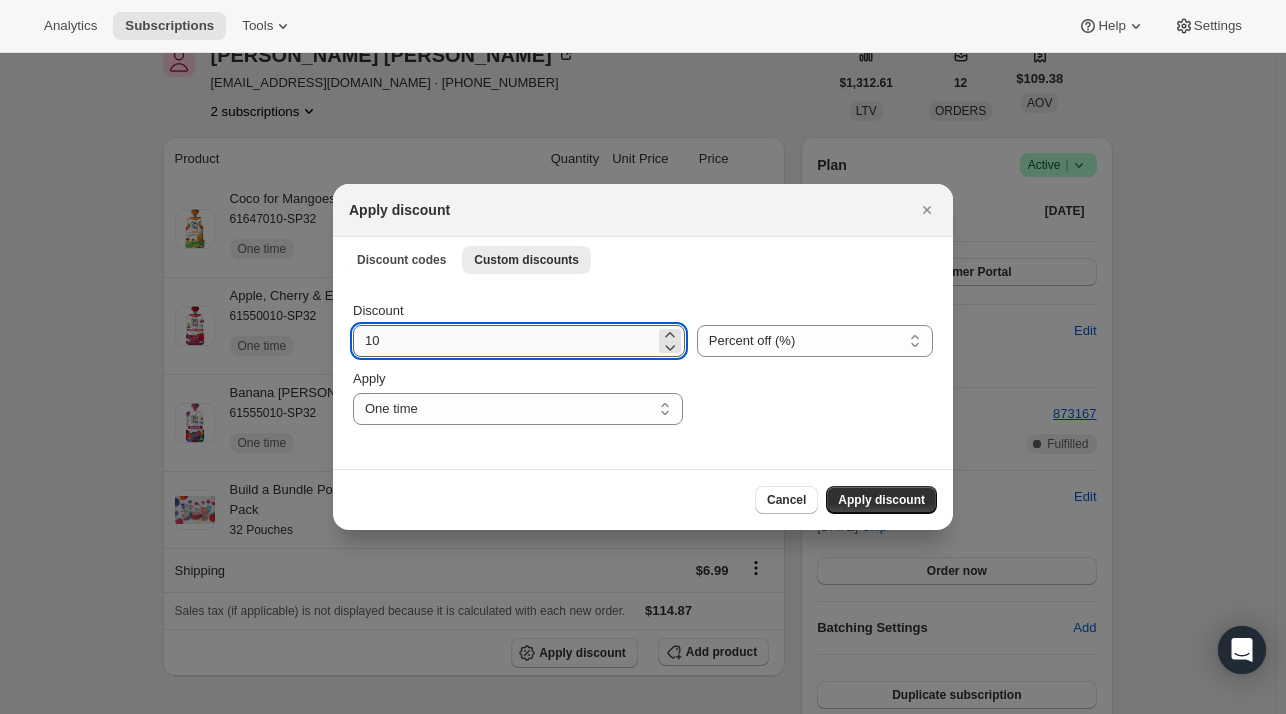 click on "10" at bounding box center (504, 341) 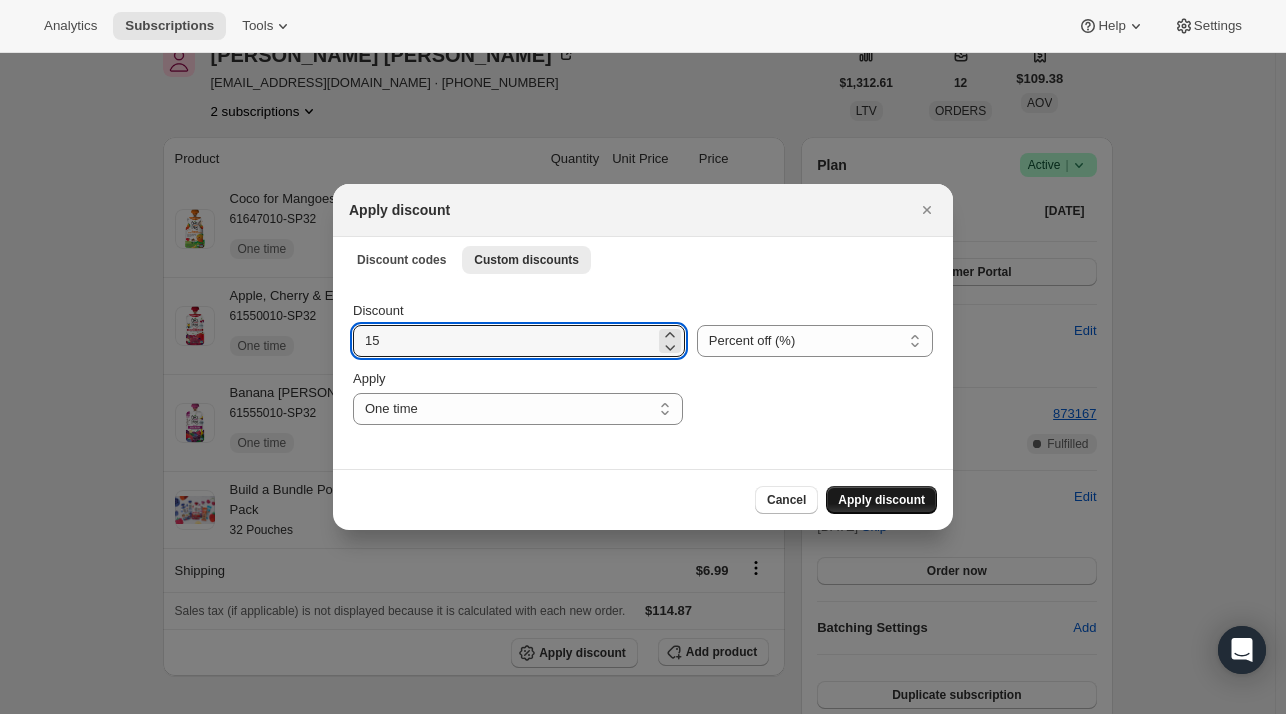 type on "15" 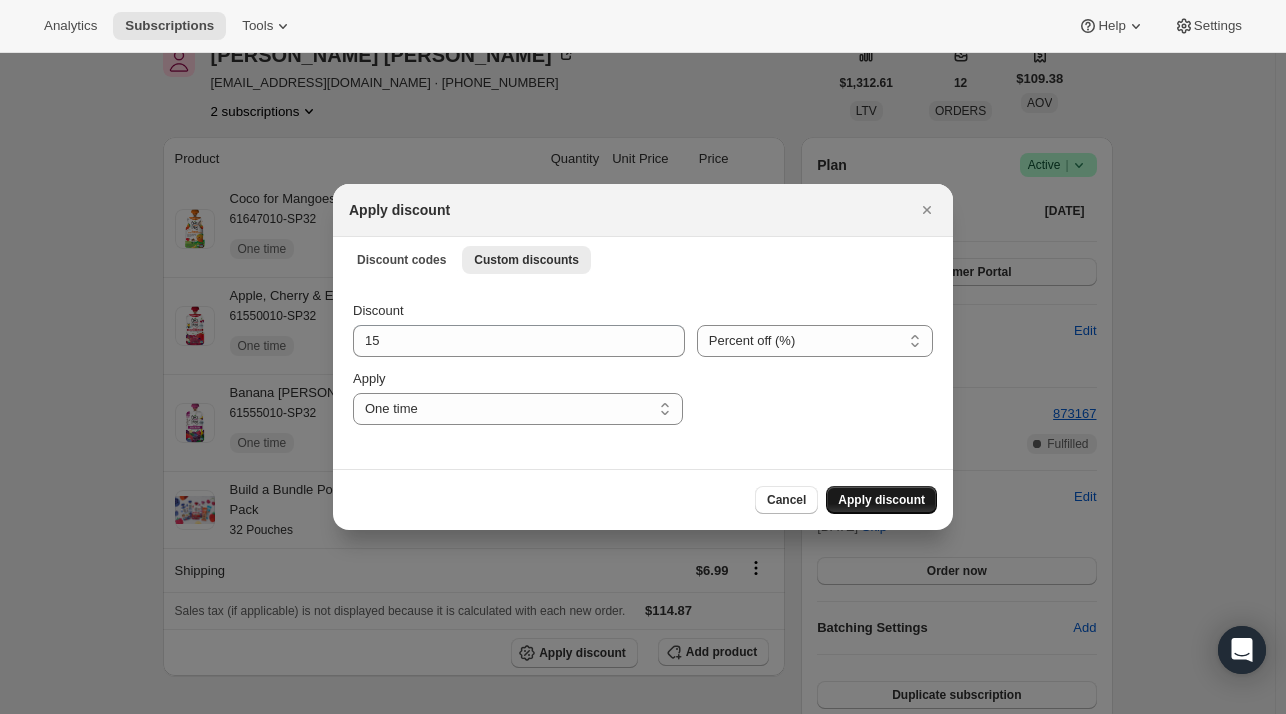 click on "Apply discount" at bounding box center [881, 500] 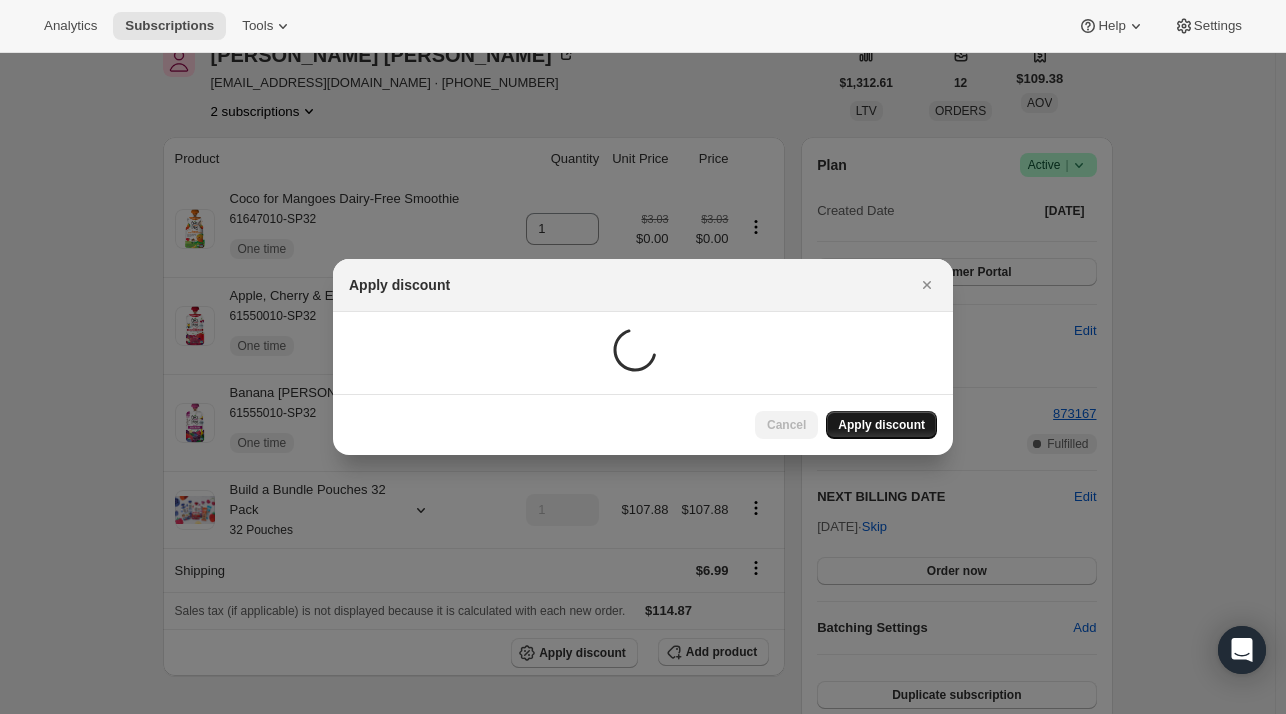 scroll, scrollTop: 100, scrollLeft: 0, axis: vertical 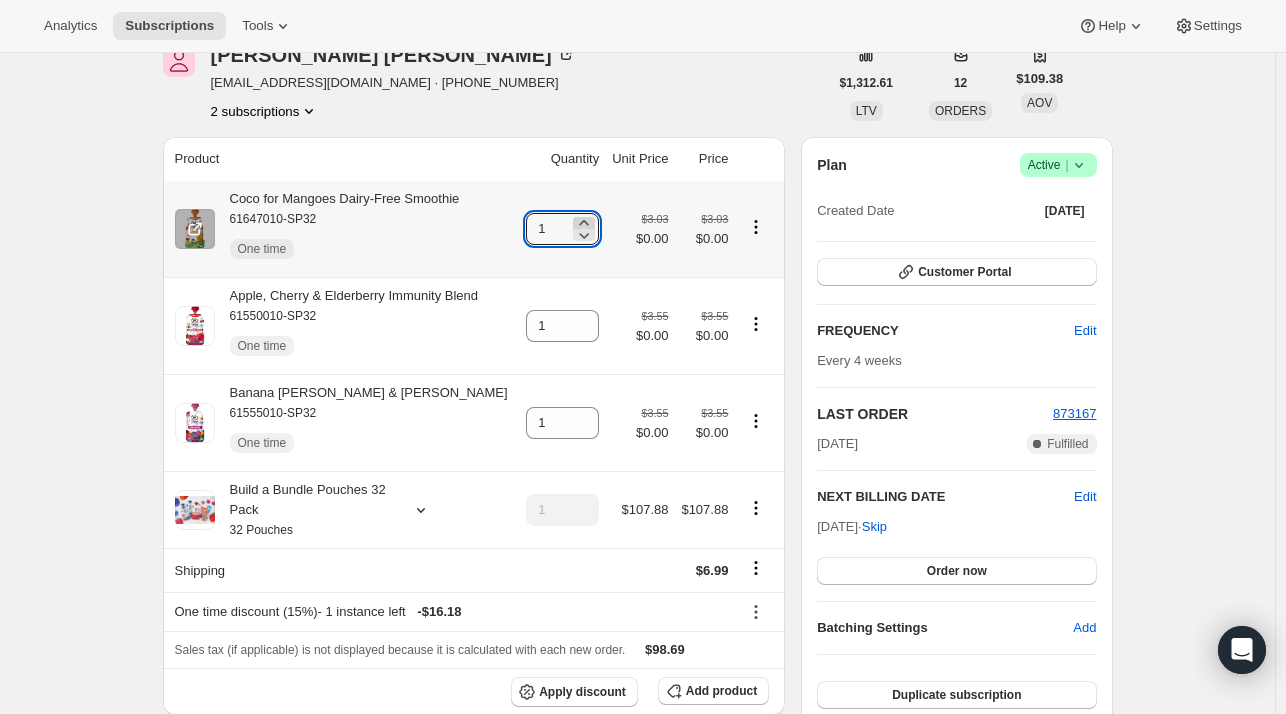 click 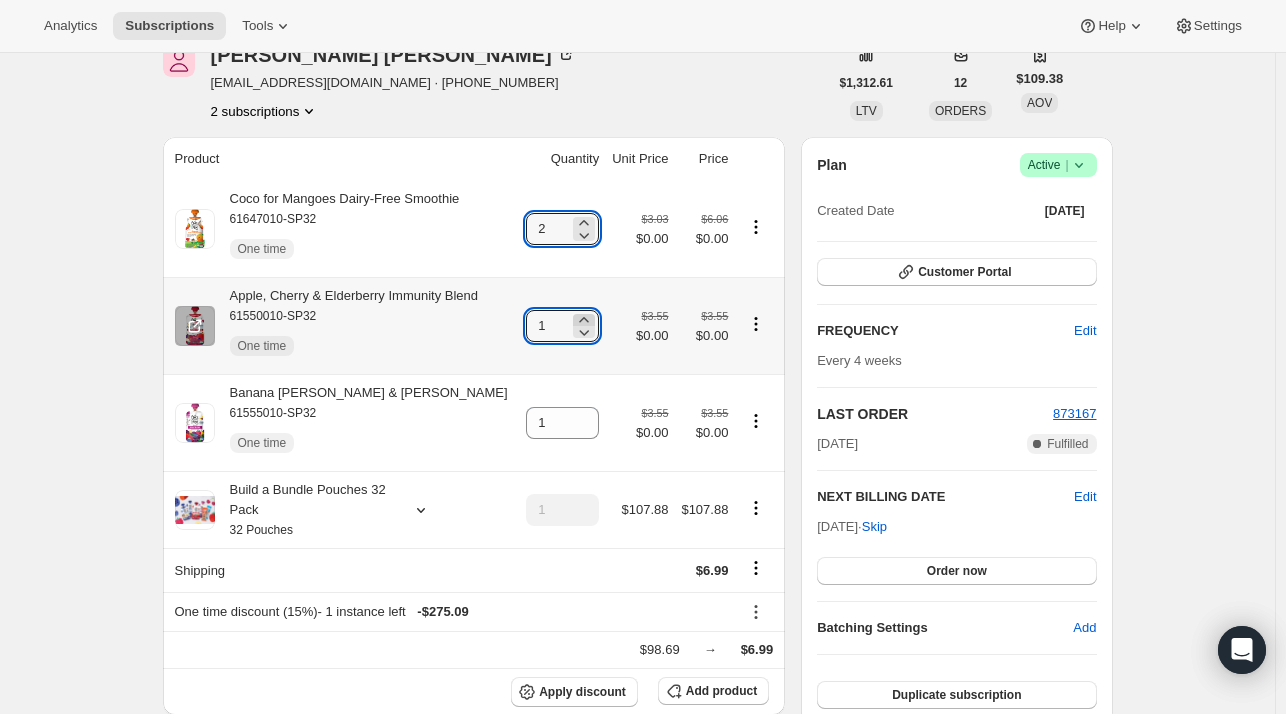 click 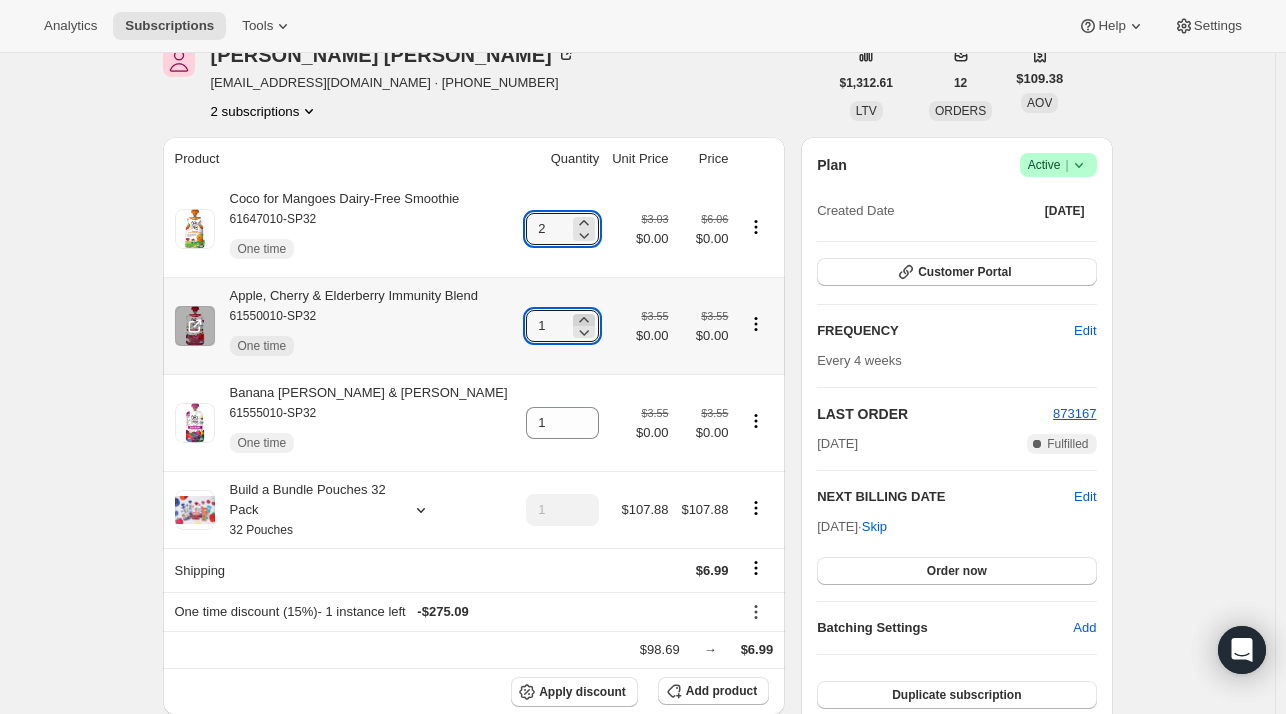 type on "2" 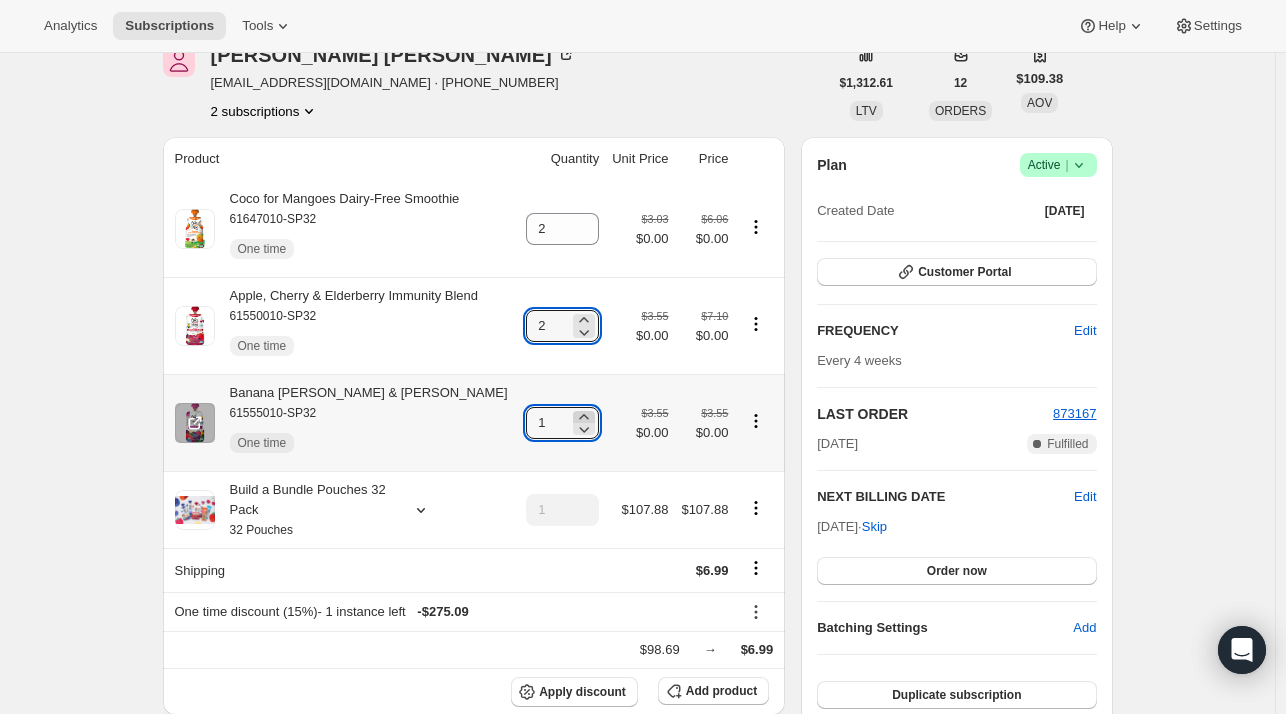 click 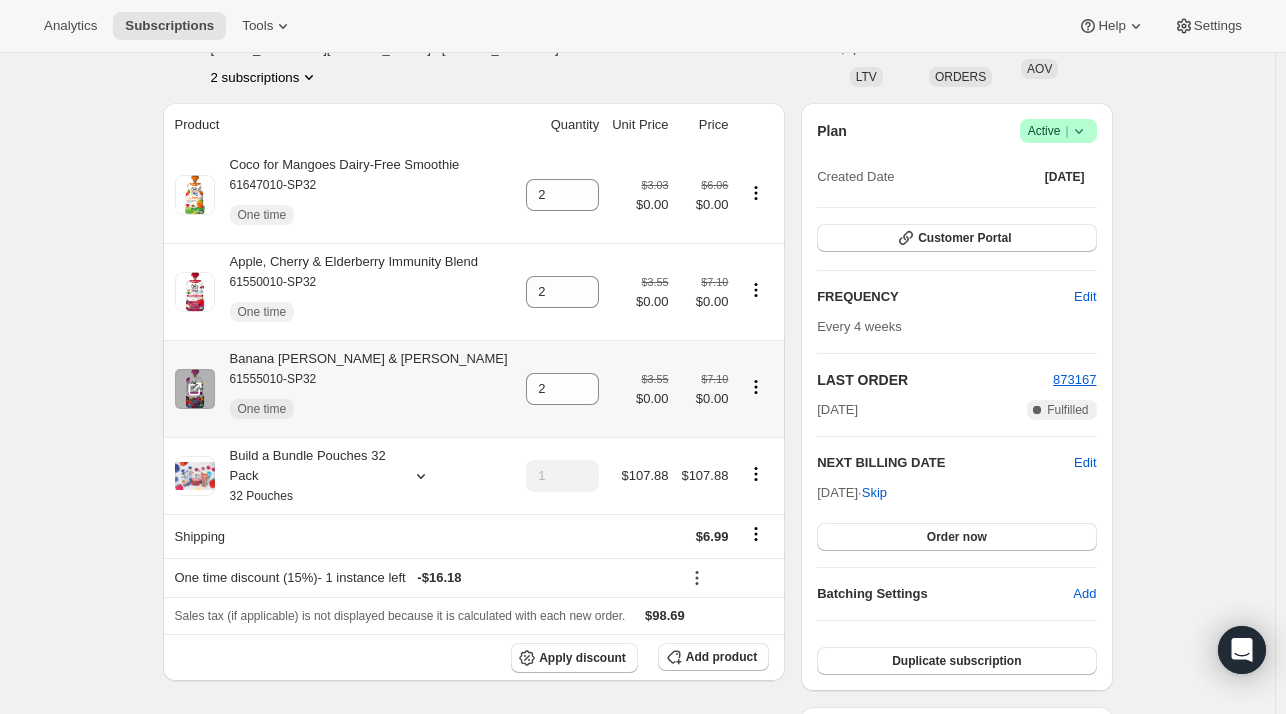 scroll, scrollTop: 100, scrollLeft: 0, axis: vertical 